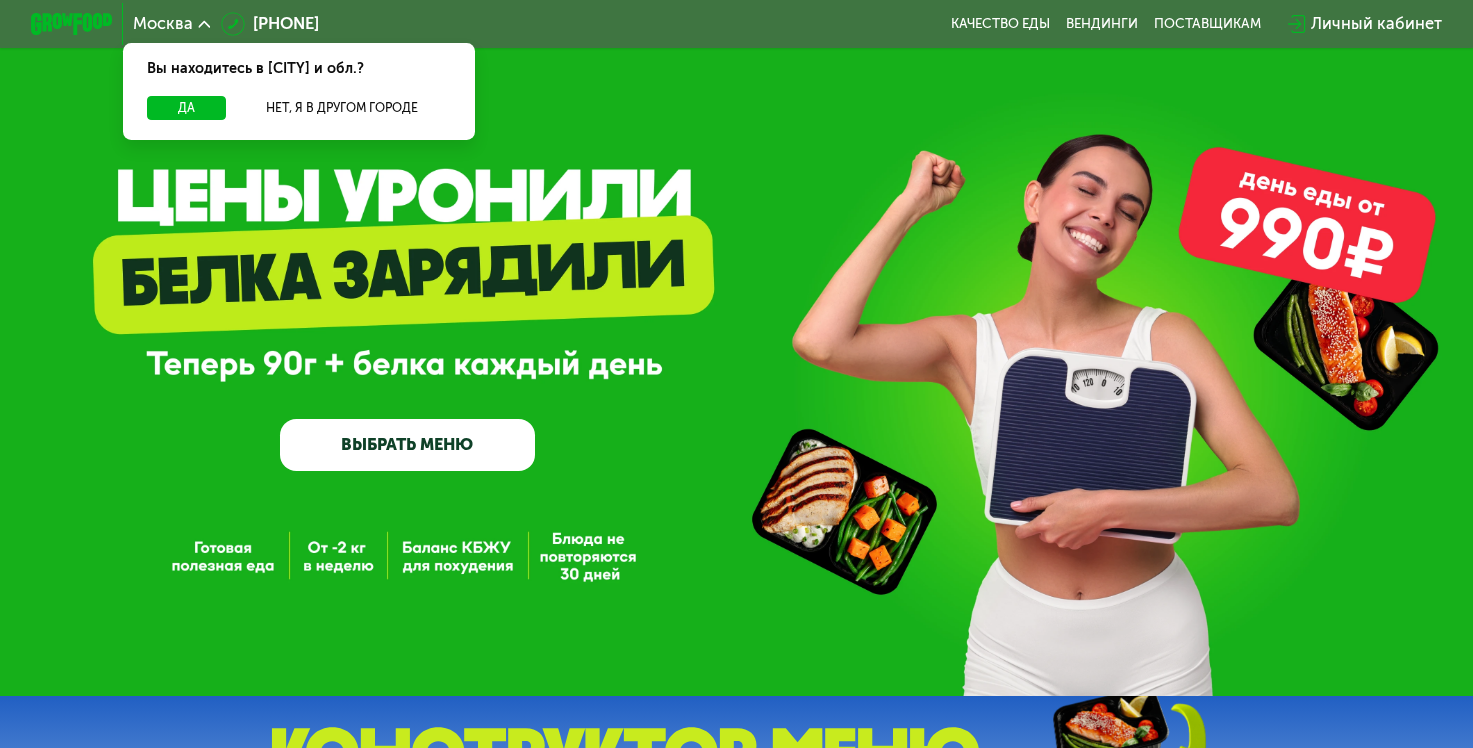 scroll, scrollTop: 0, scrollLeft: 0, axis: both 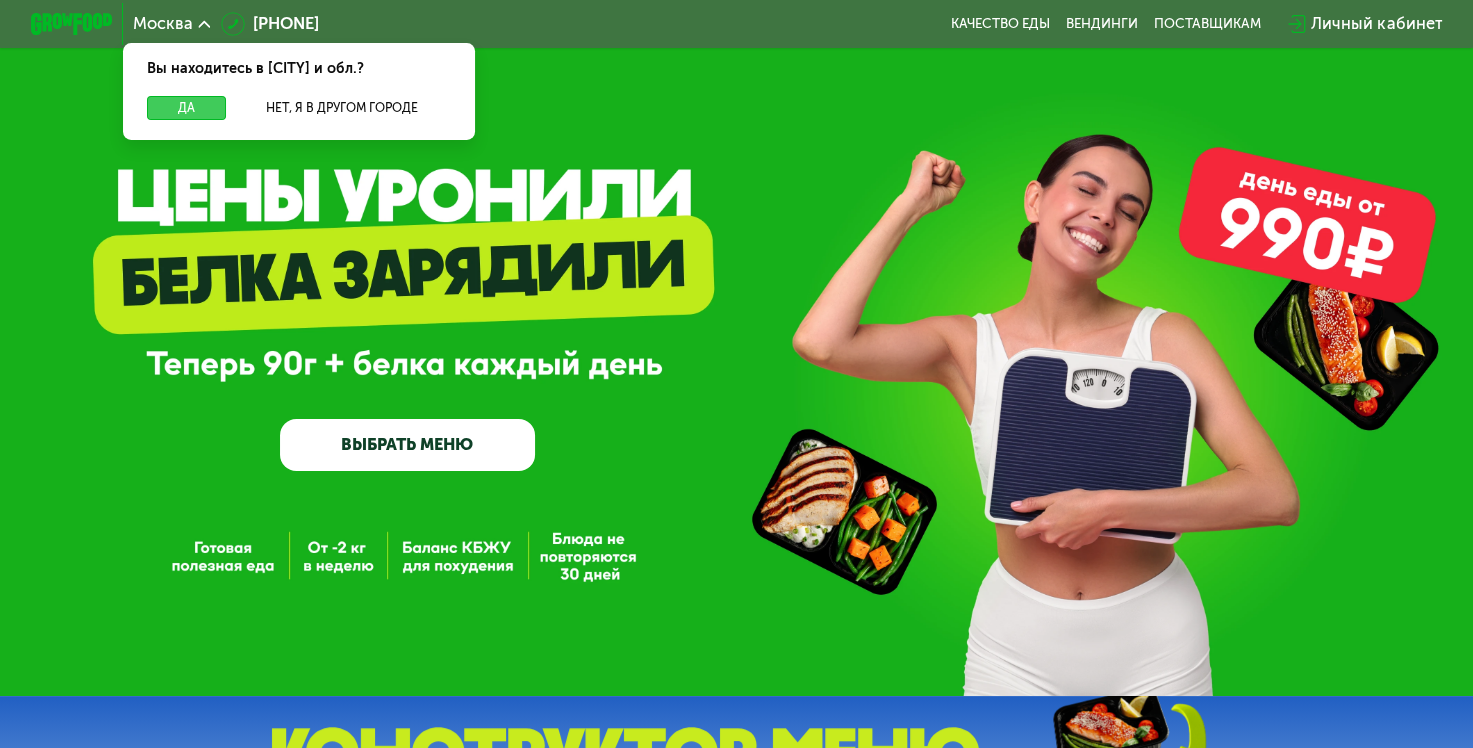 click on "Да" at bounding box center (186, 108) 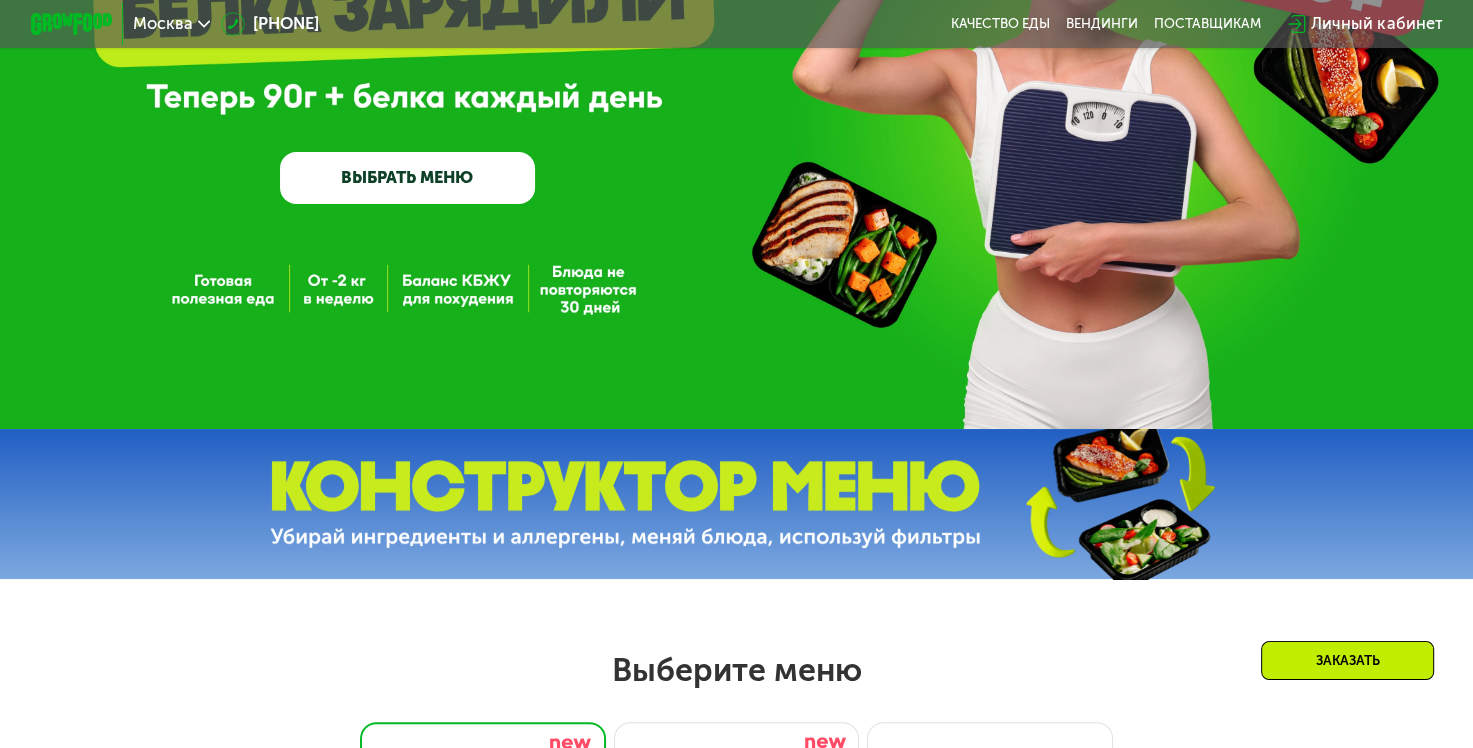 scroll, scrollTop: 0, scrollLeft: 0, axis: both 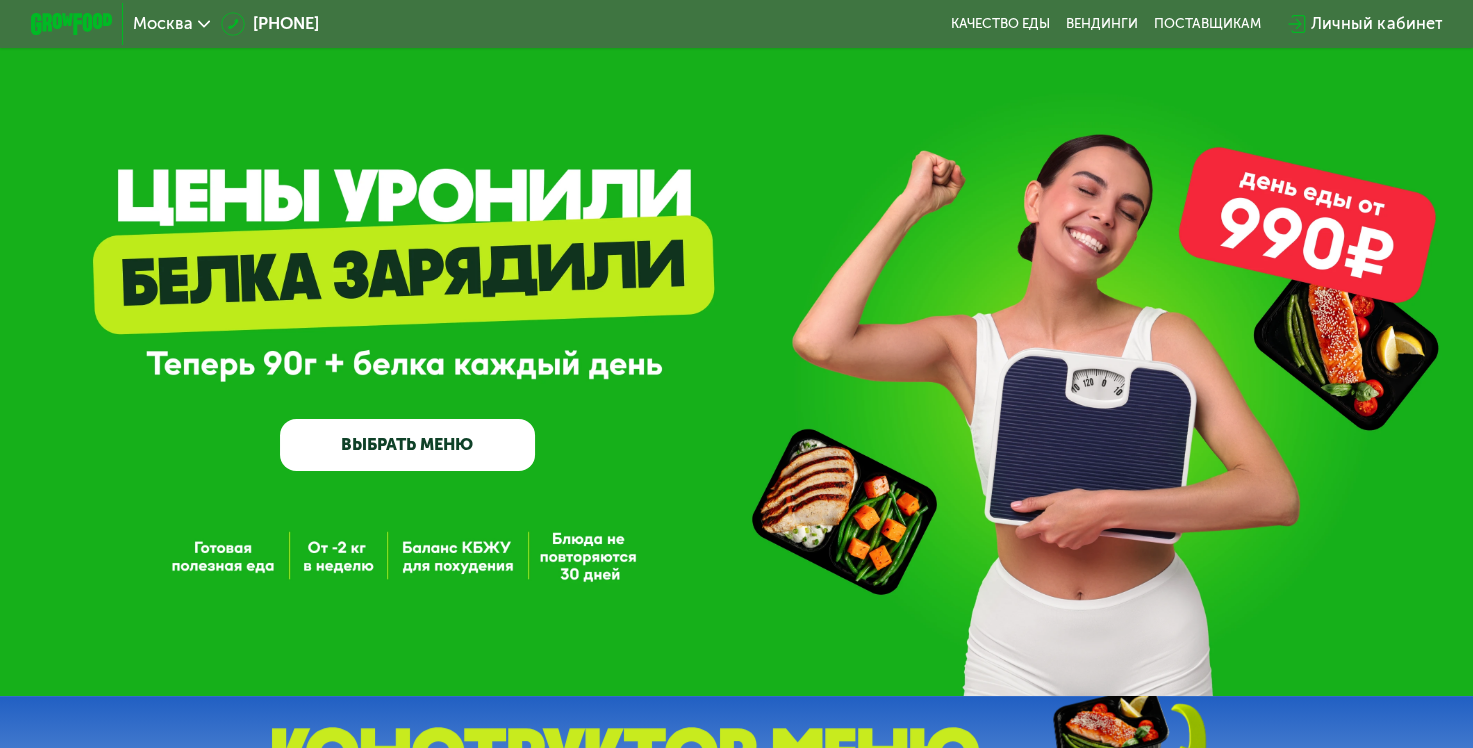 click on "Личный кабинет" at bounding box center (1376, 24) 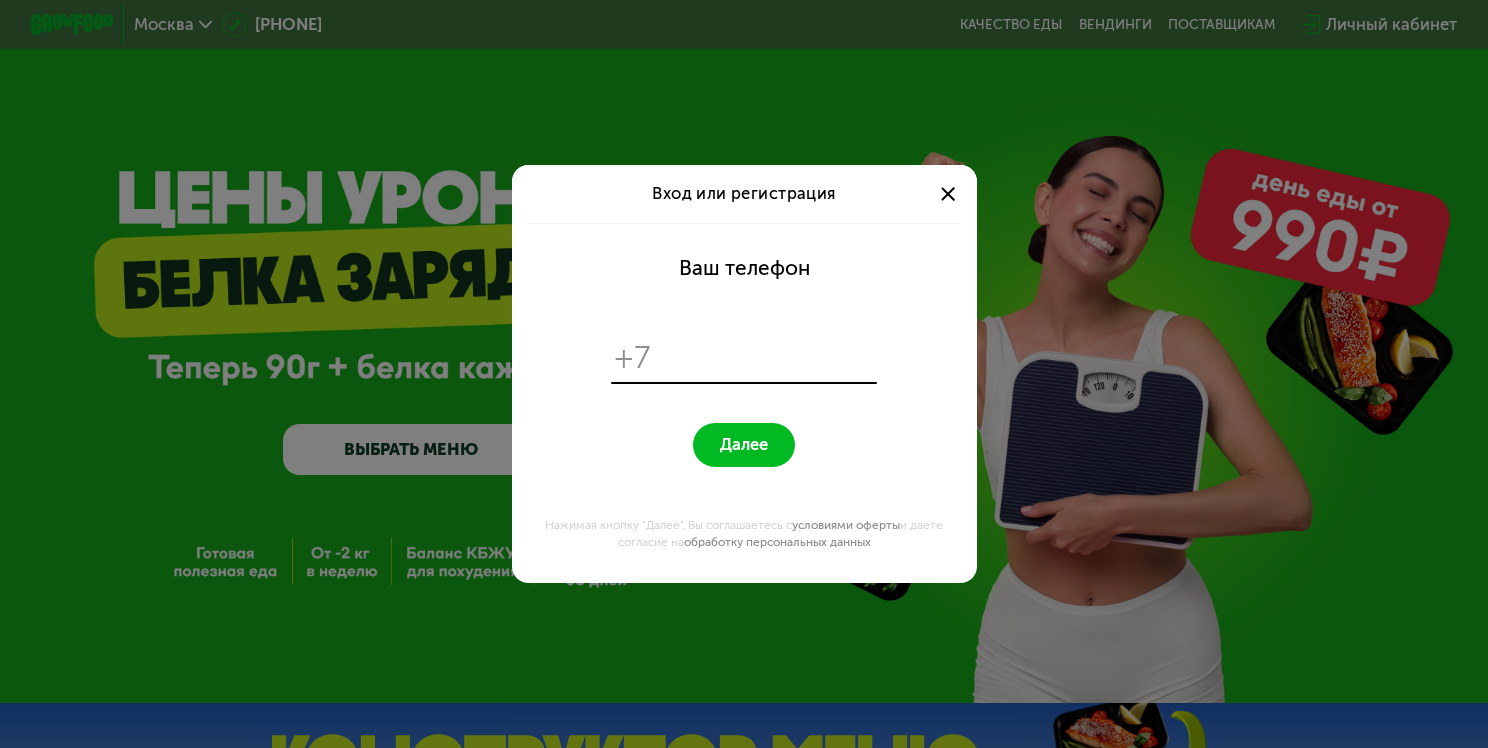 drag, startPoint x: 697, startPoint y: 358, endPoint x: 702, endPoint y: 342, distance: 16.763054 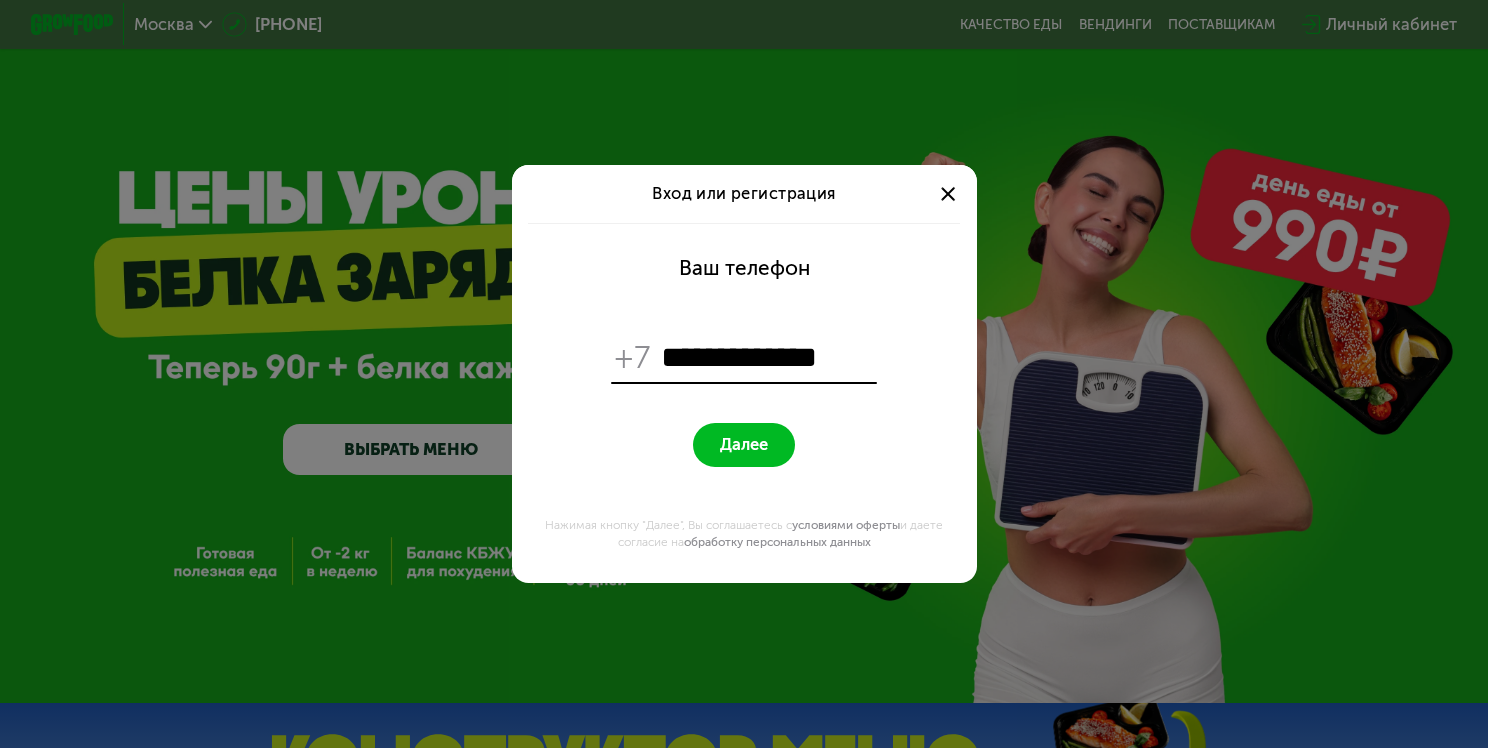 type on "**********" 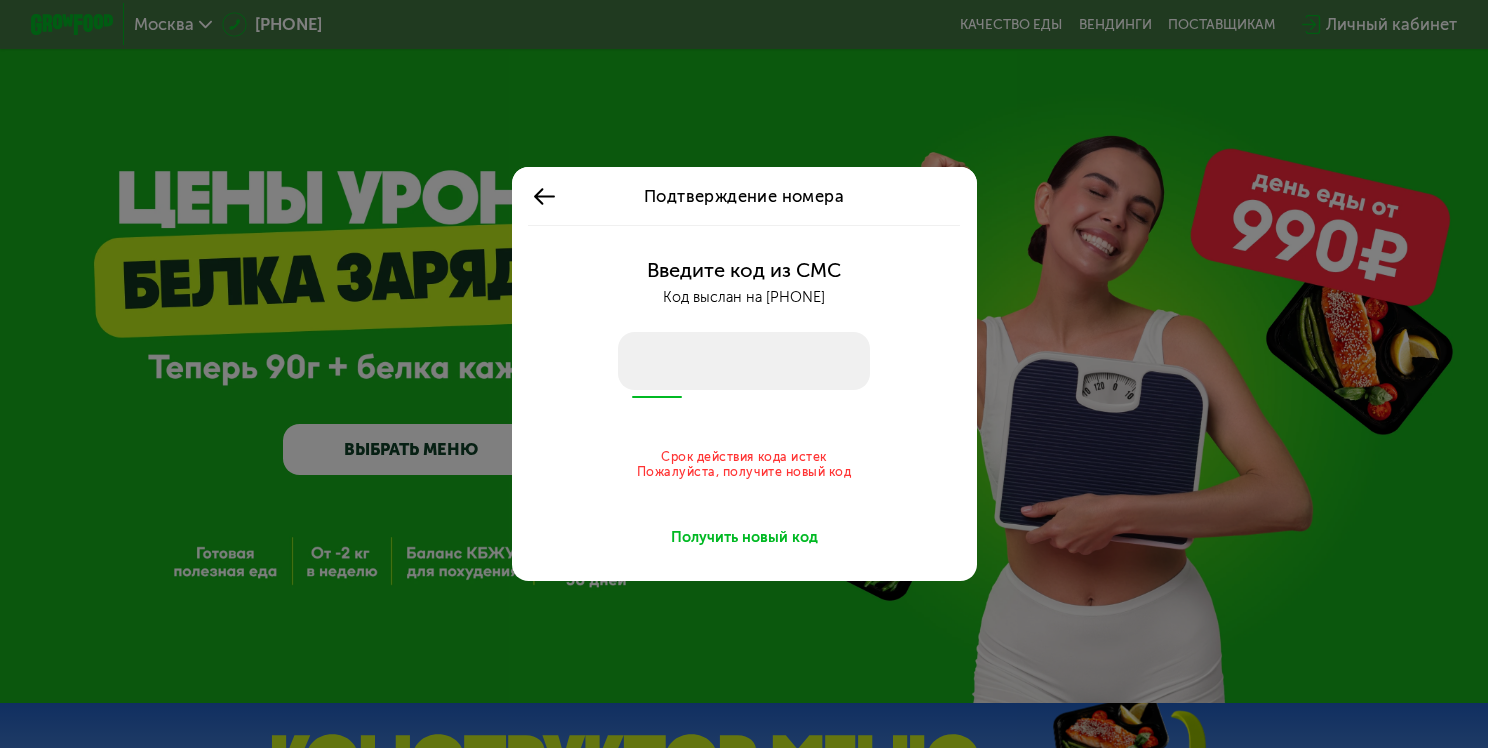 click on "Получить новый код" at bounding box center [744, 537] 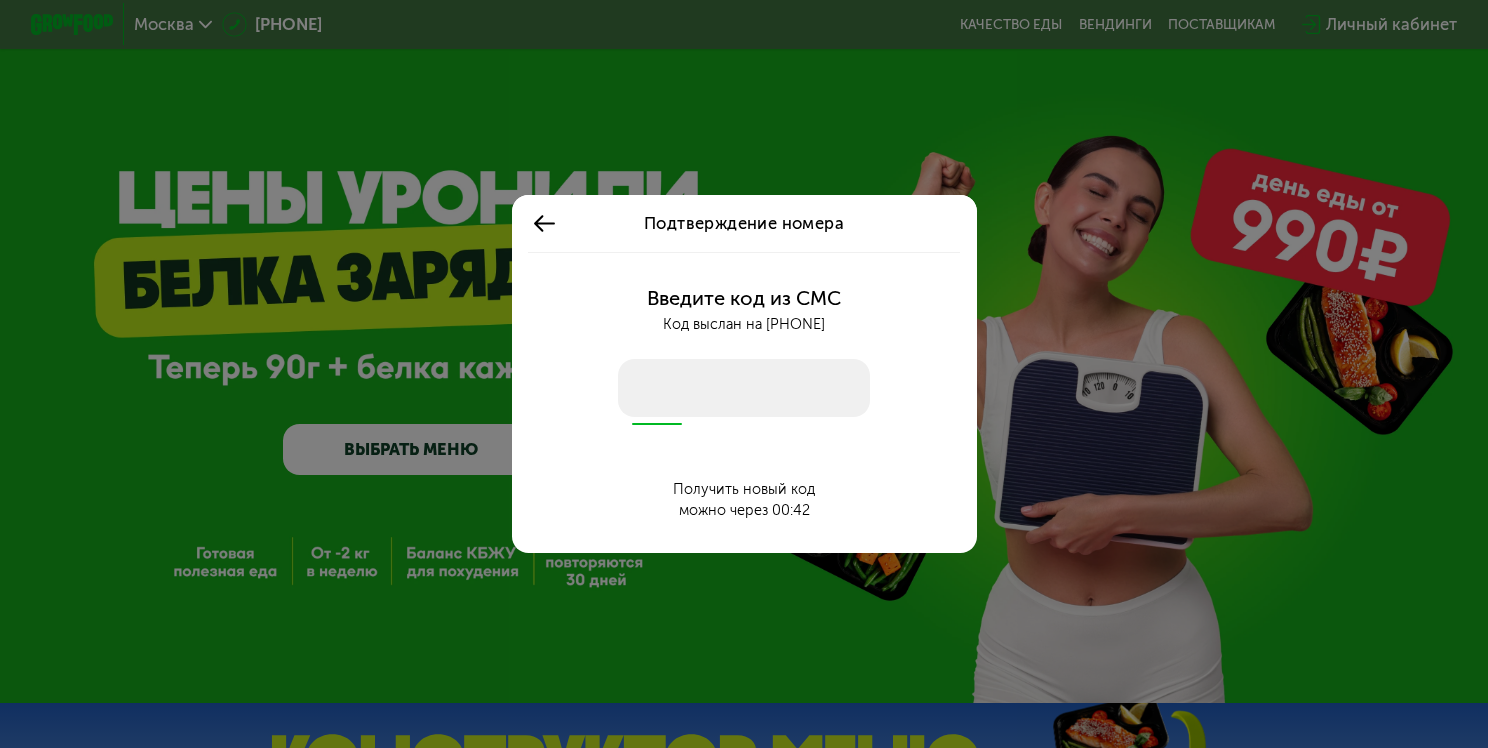 click at bounding box center (744, 388) 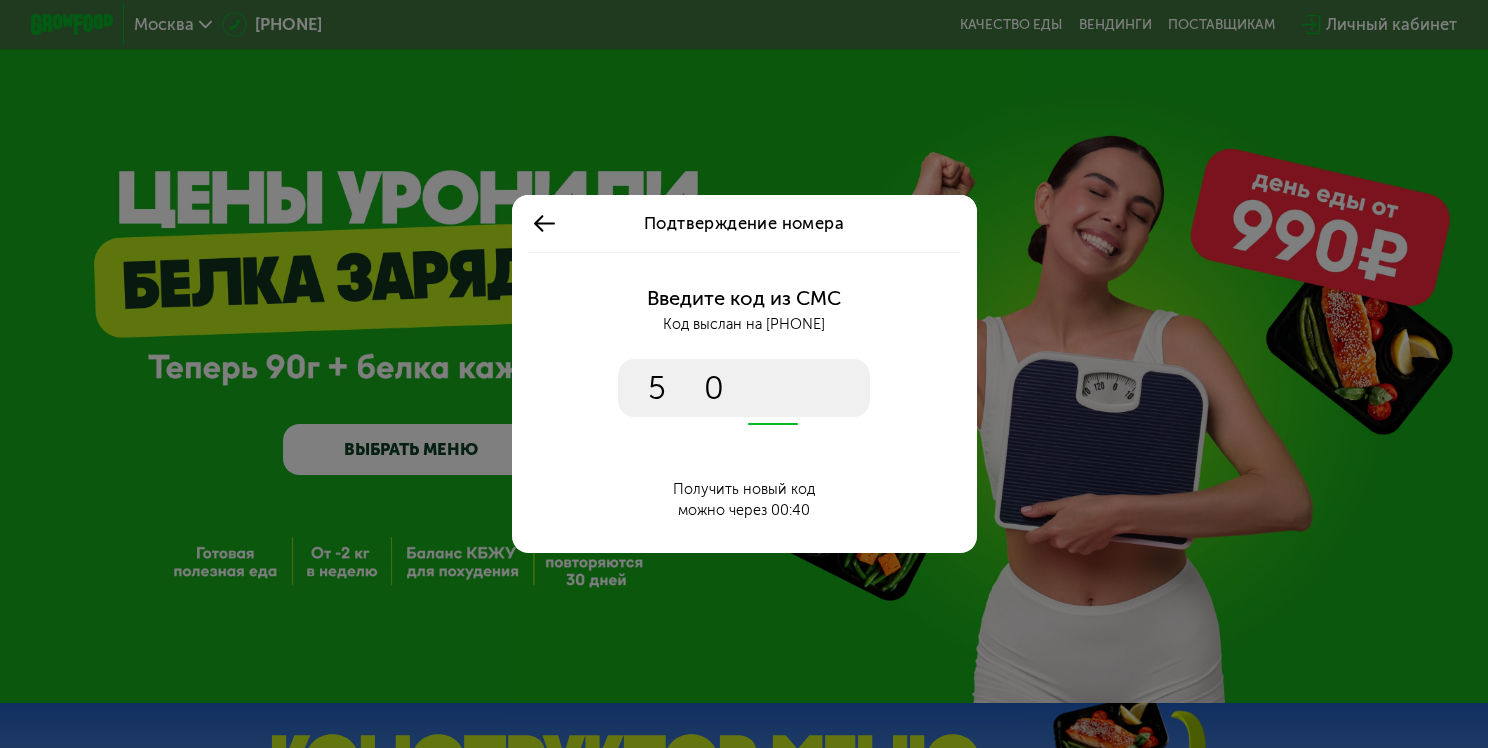 type on "****" 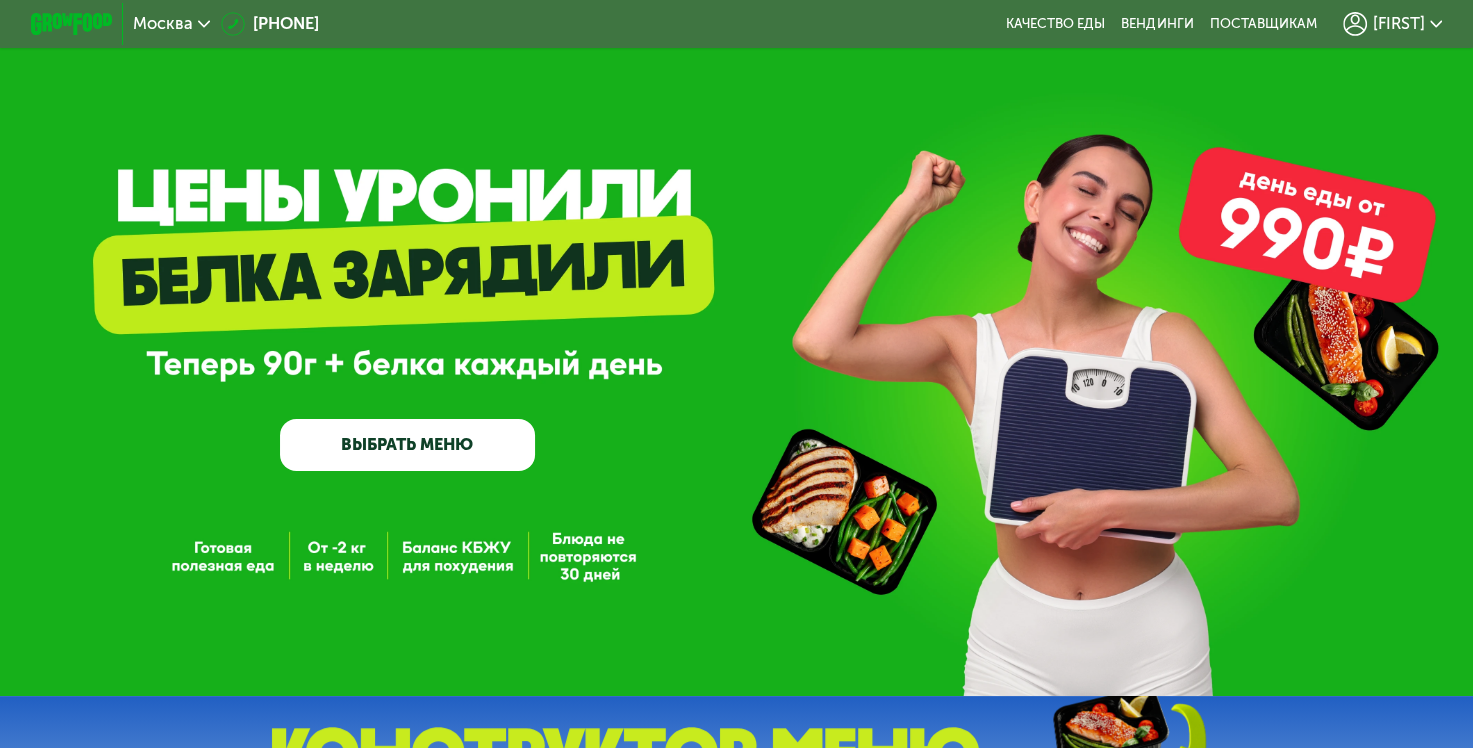 click on "[FIRST]" at bounding box center [1399, 24] 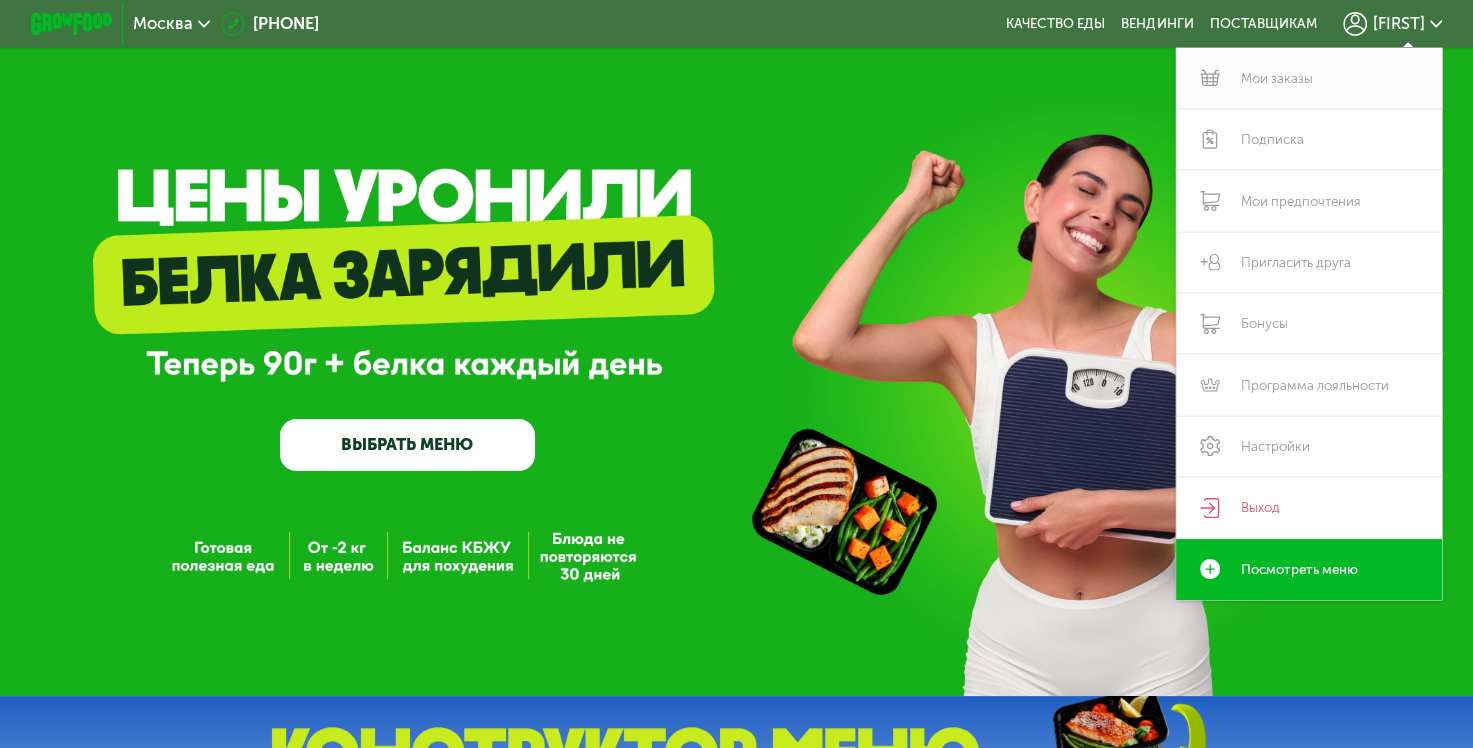 click on "Мои заказы" at bounding box center (1309, 78) 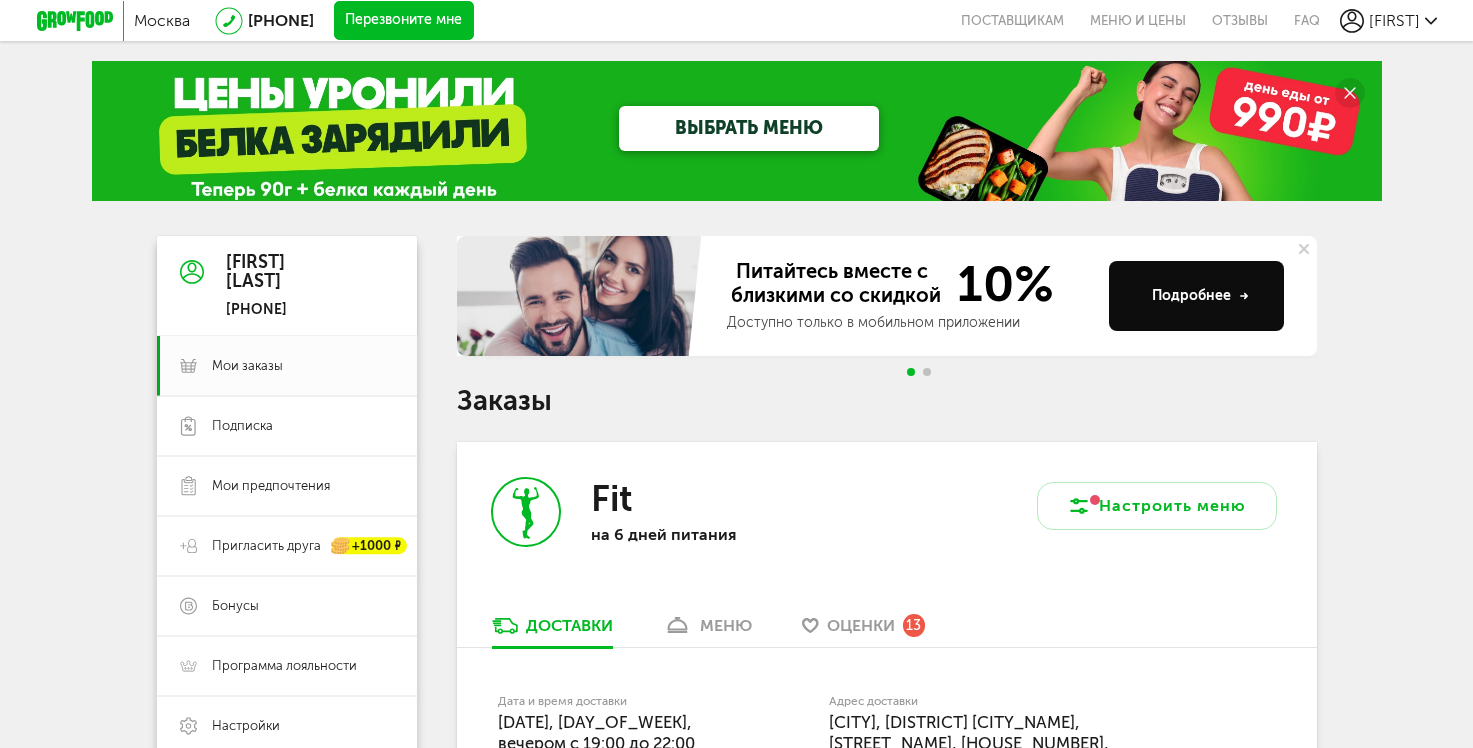 scroll, scrollTop: 0, scrollLeft: 0, axis: both 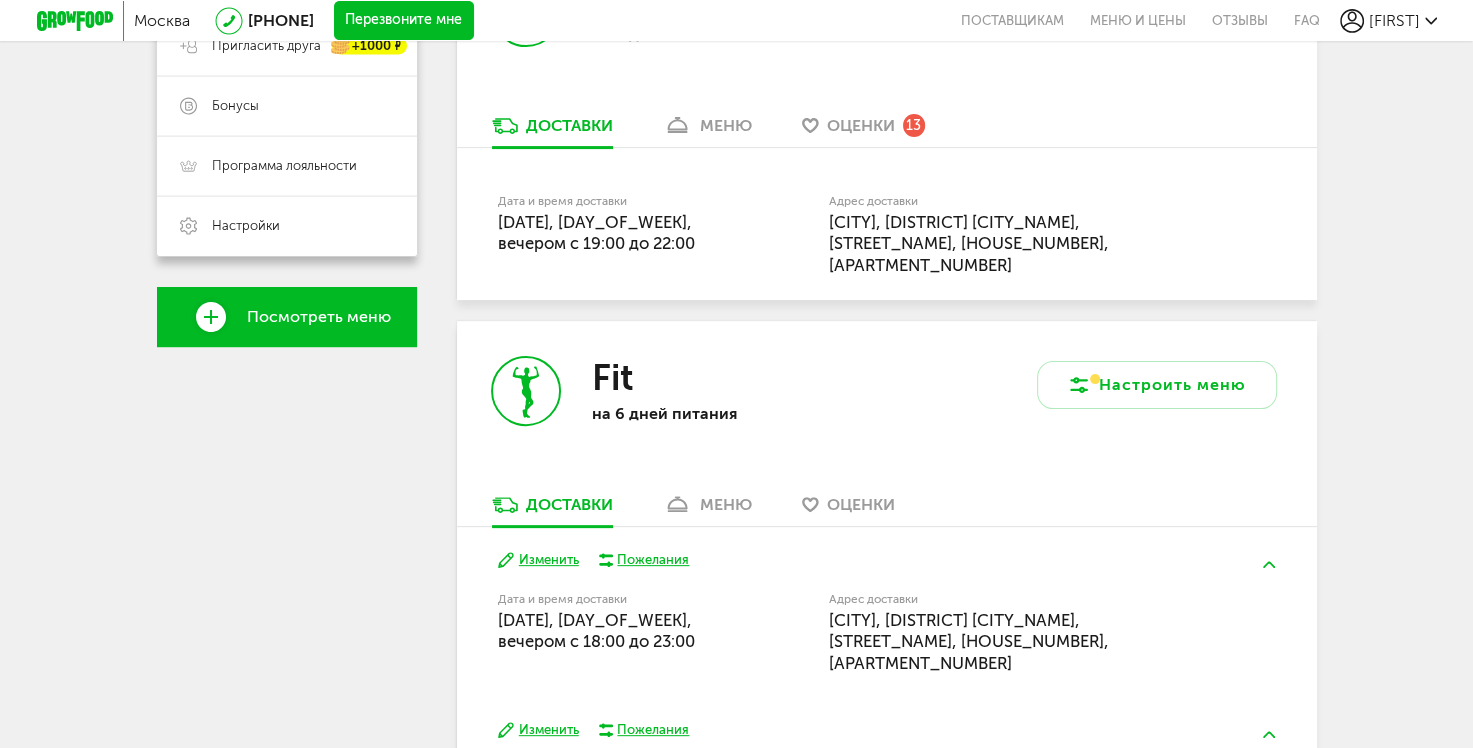 click on "меню" at bounding box center [726, 504] 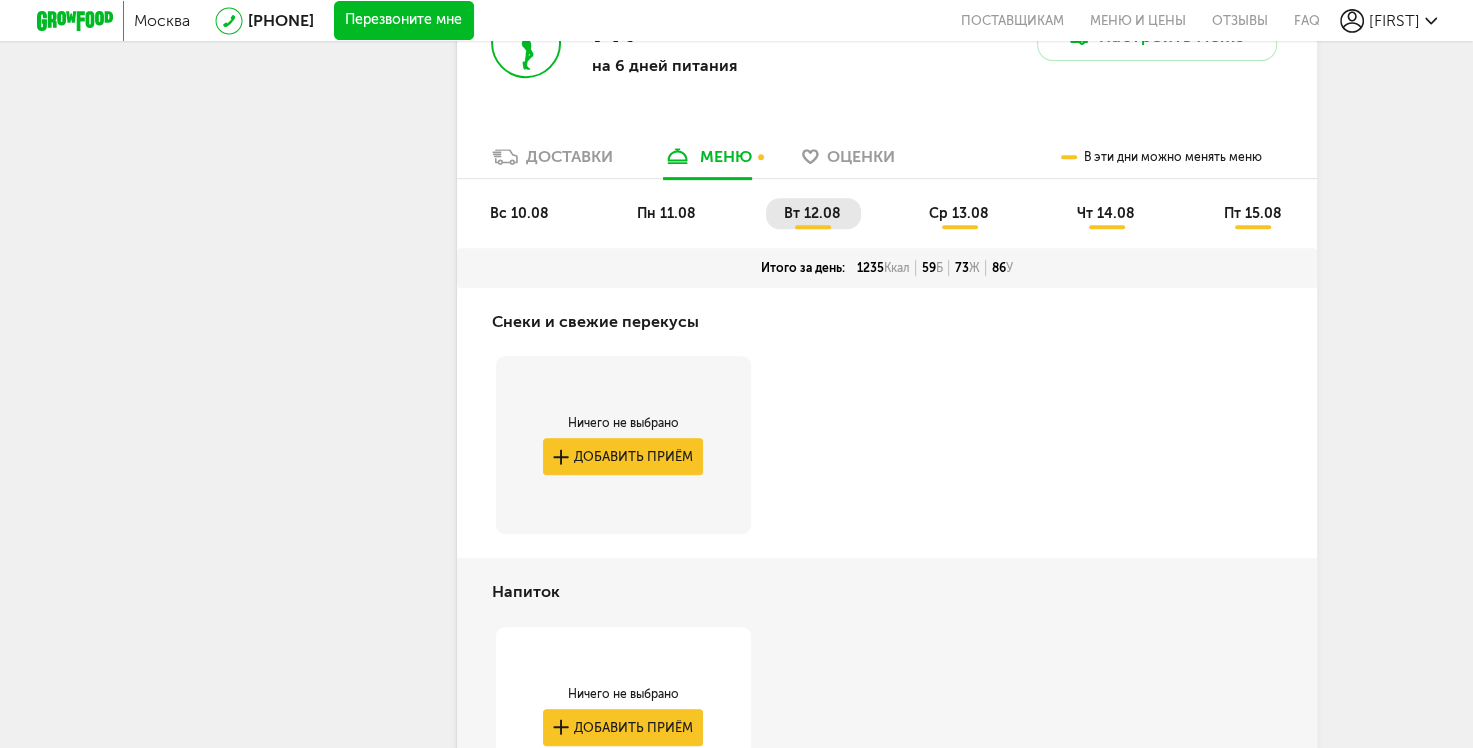scroll, scrollTop: 750, scrollLeft: 0, axis: vertical 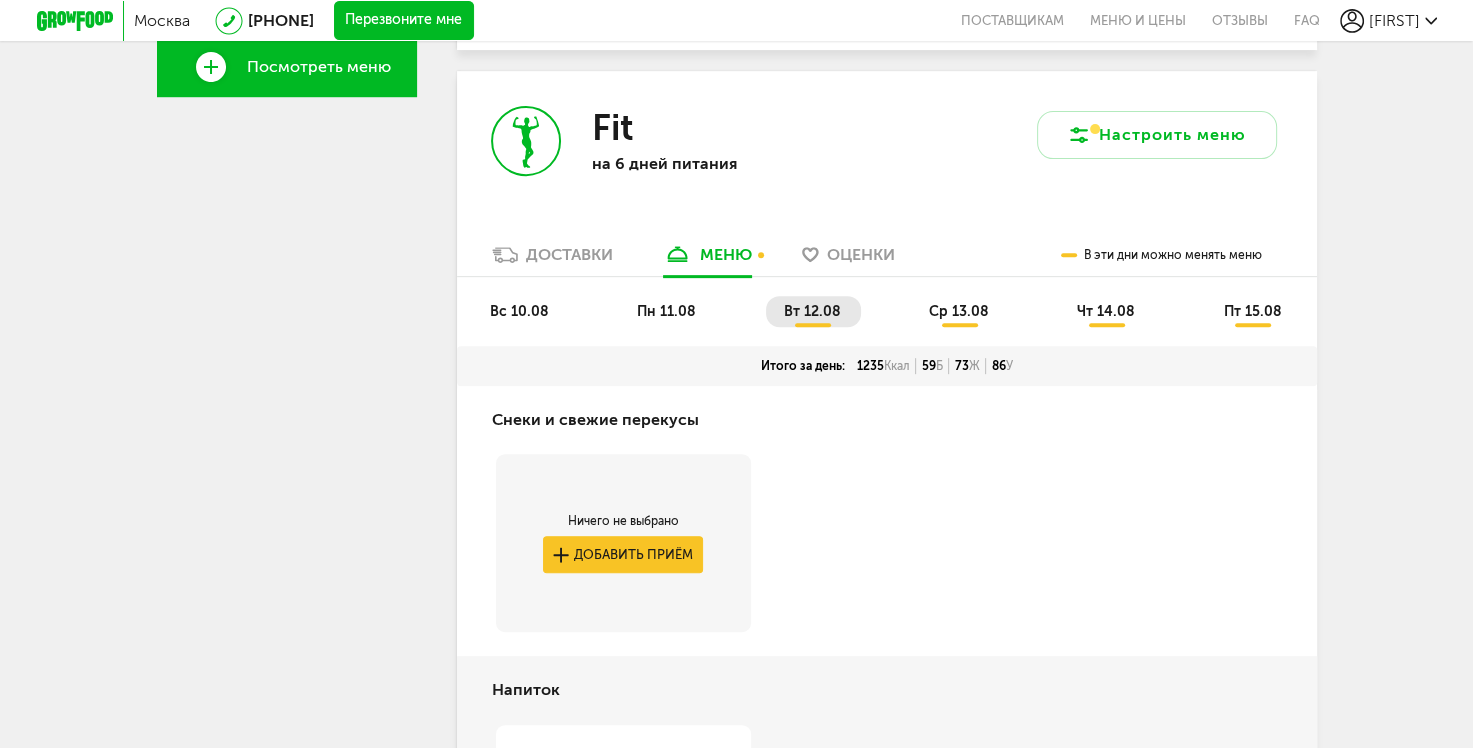 click on "ср 13.08" at bounding box center (959, 311) 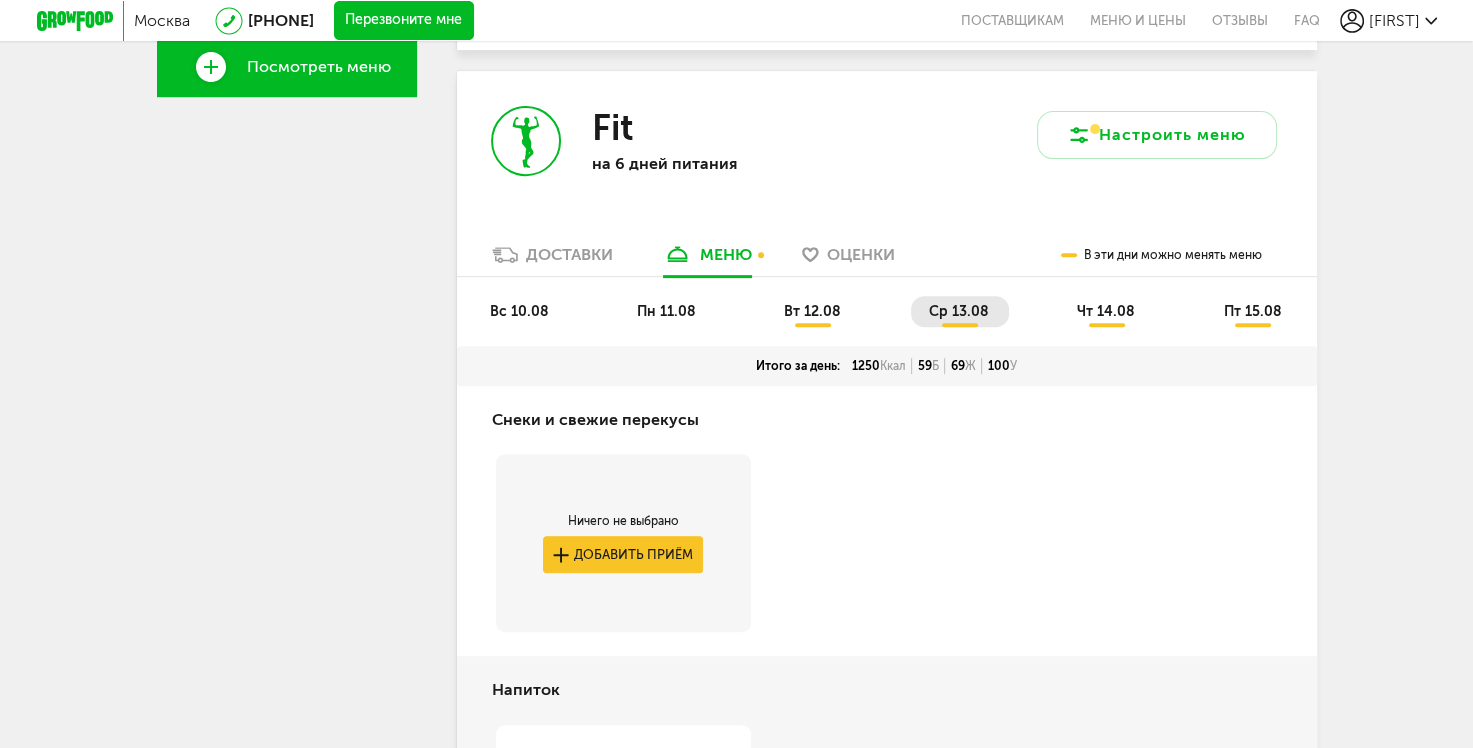 click 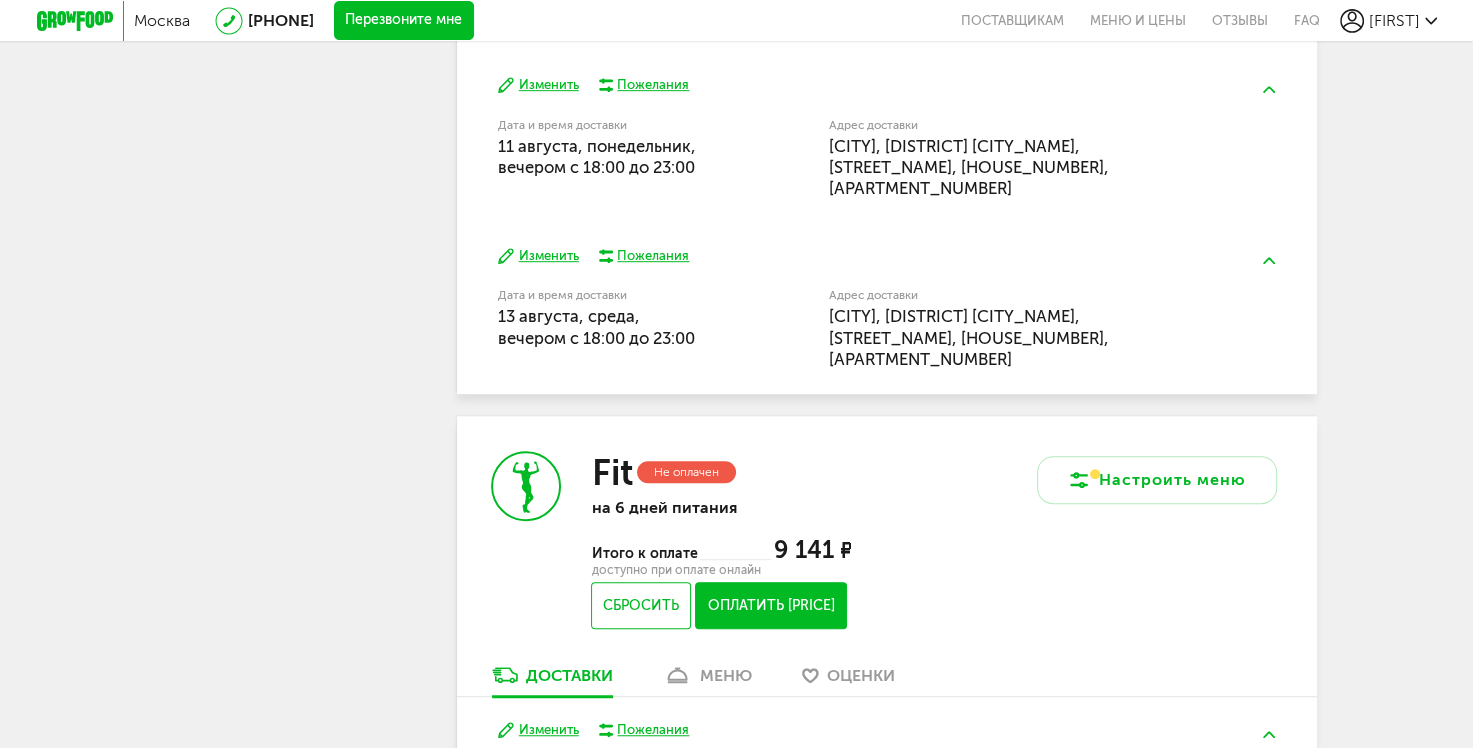 scroll, scrollTop: 1150, scrollLeft: 0, axis: vertical 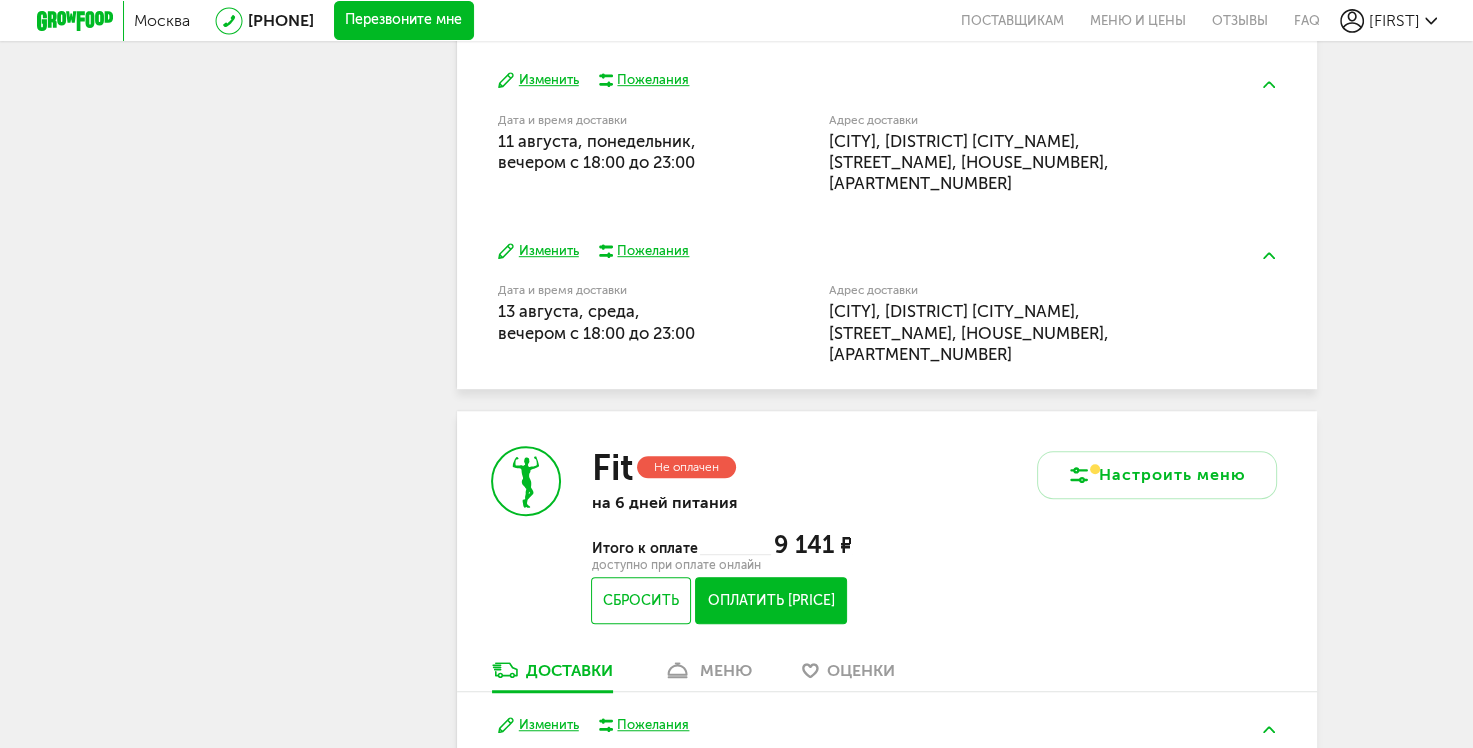 click on "меню" at bounding box center (726, 670) 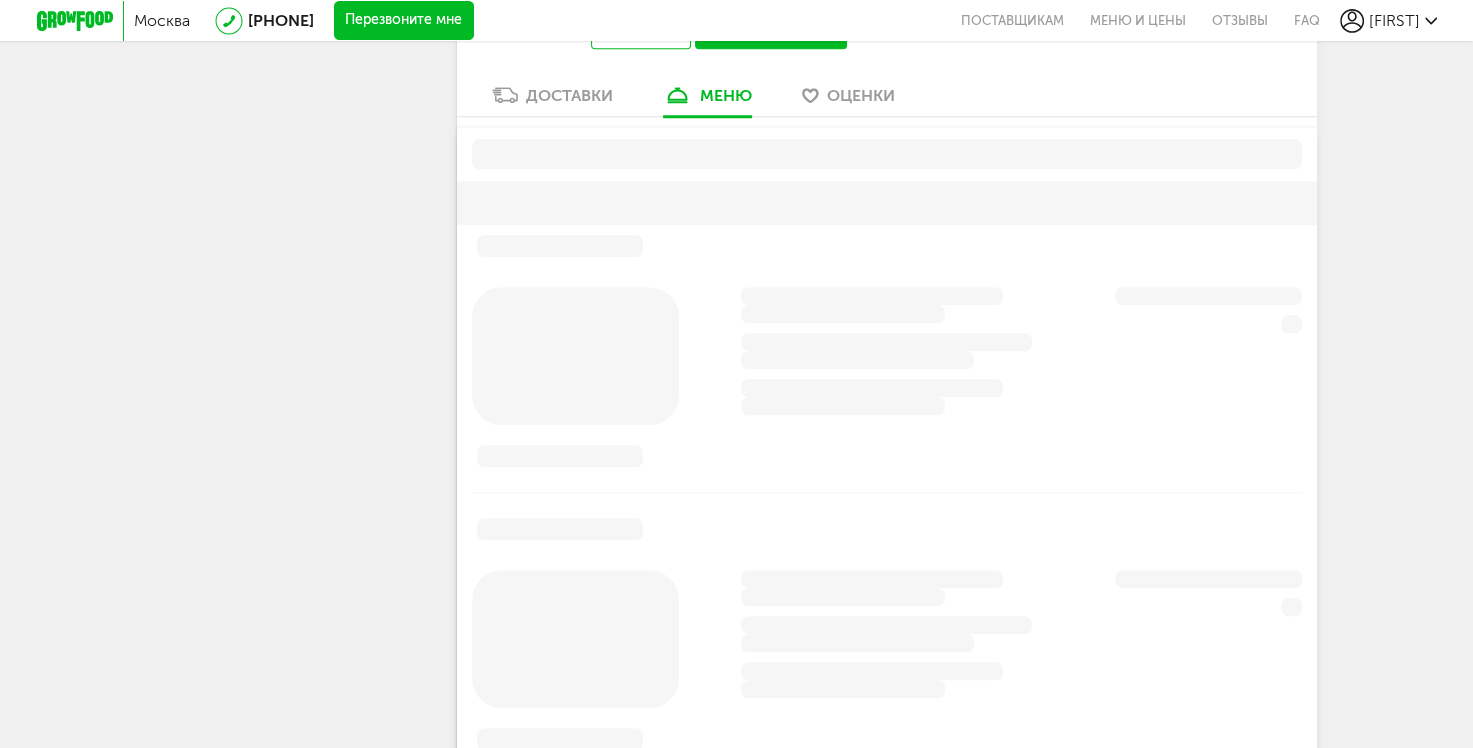 scroll, scrollTop: 1225, scrollLeft: 0, axis: vertical 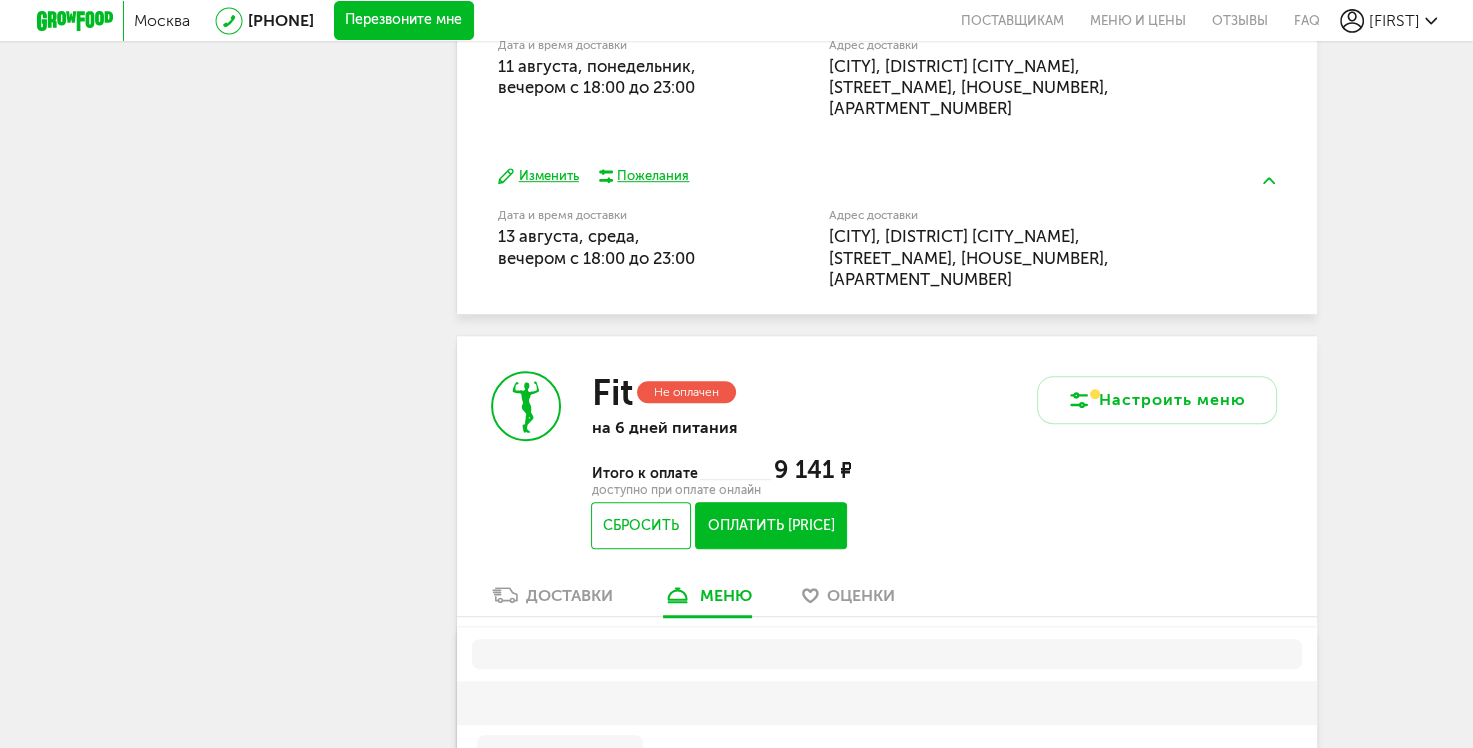 click on "Оценки" at bounding box center [861, 595] 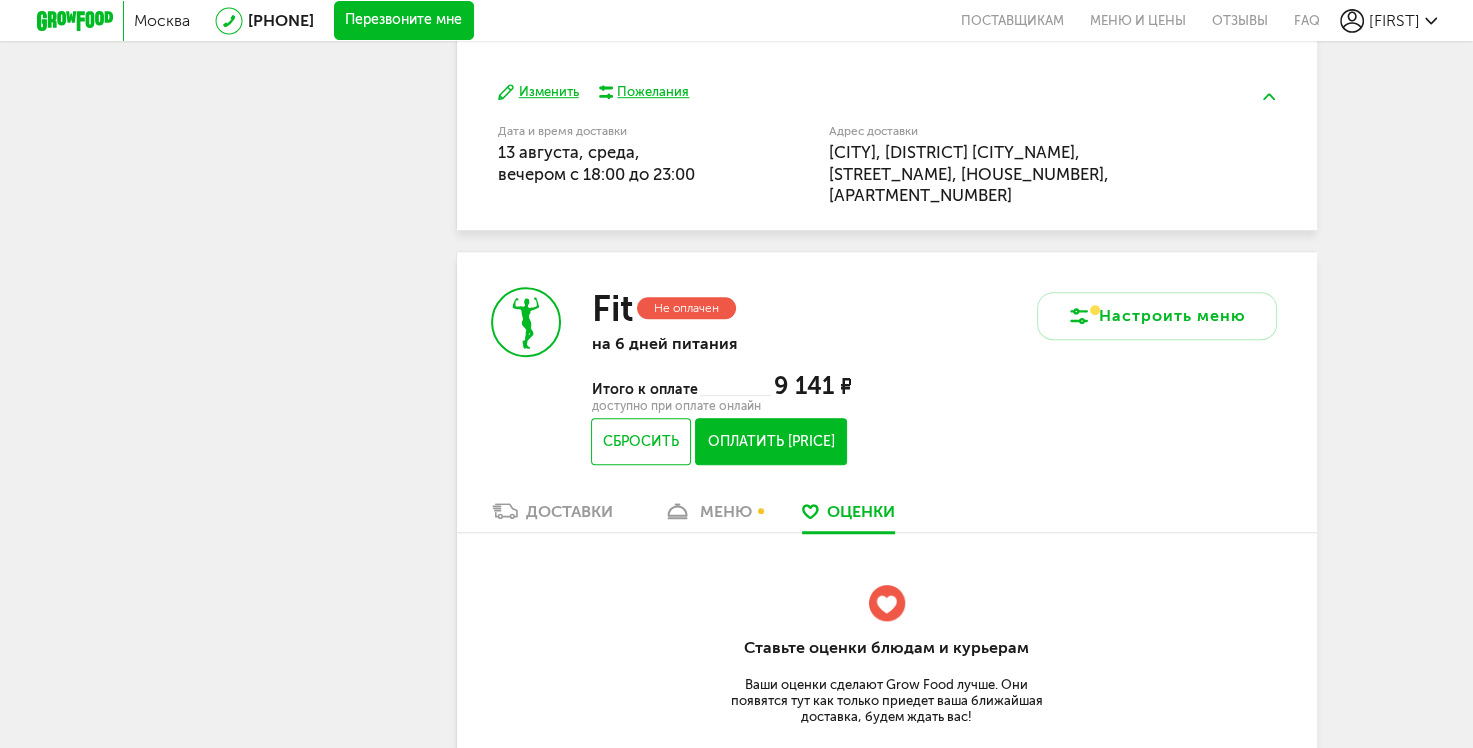 scroll, scrollTop: 1340, scrollLeft: 0, axis: vertical 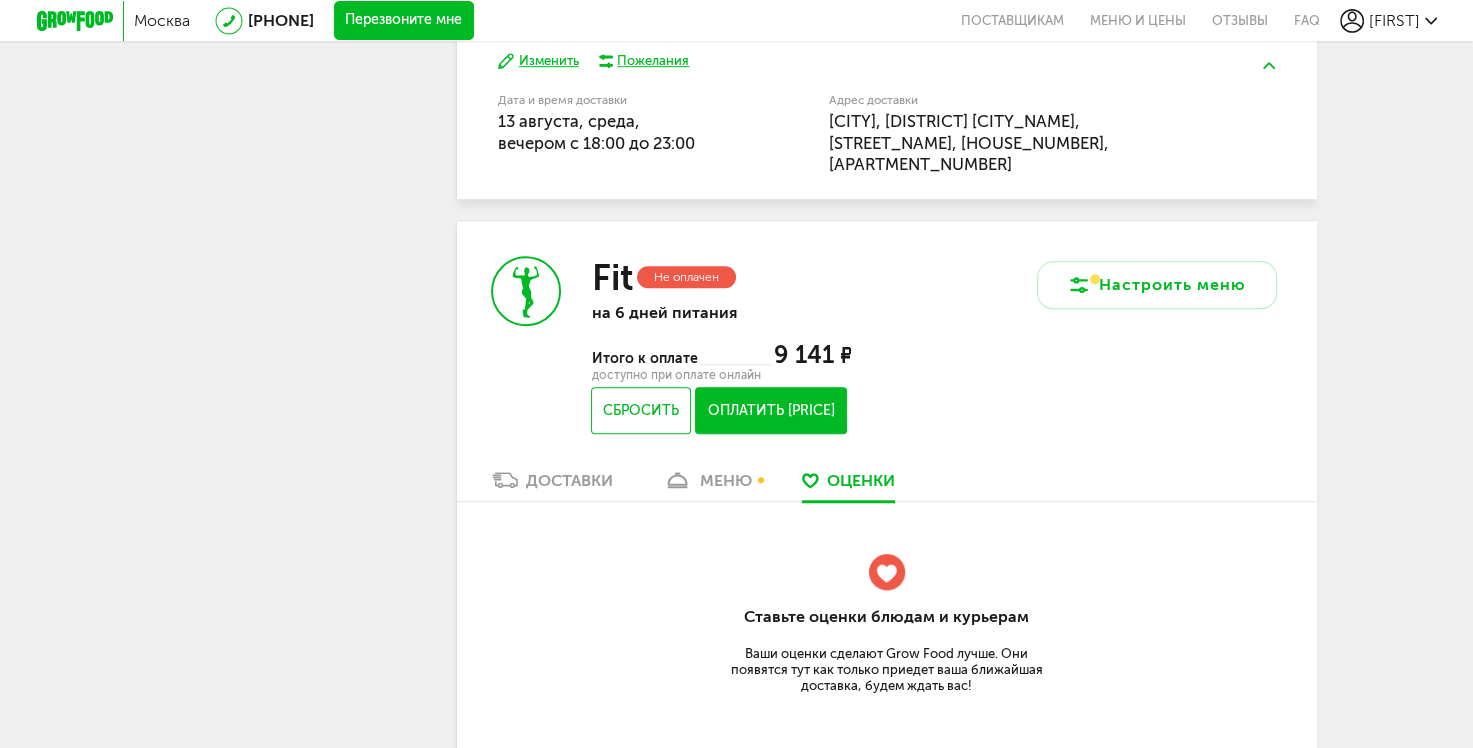click on "меню" at bounding box center (726, 480) 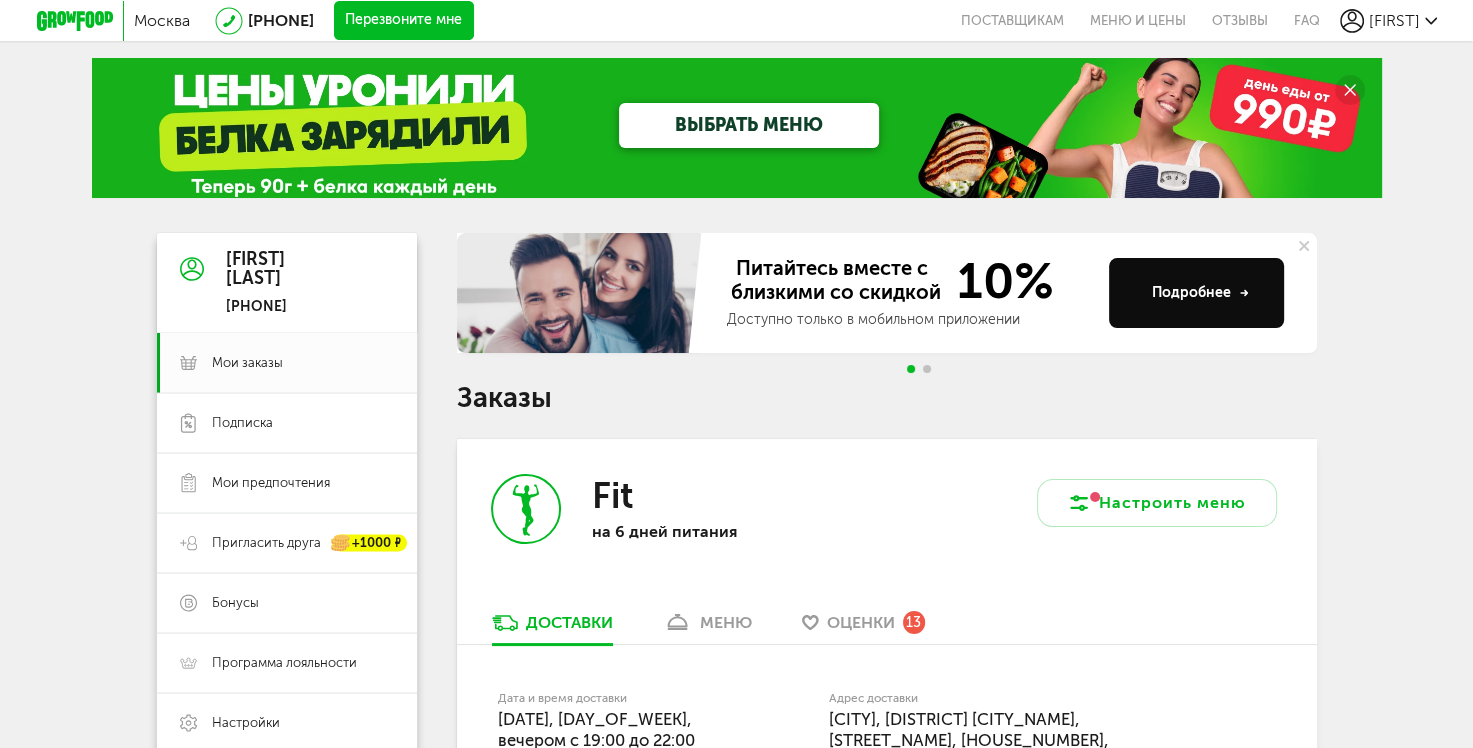 scroll, scrollTop: 0, scrollLeft: 0, axis: both 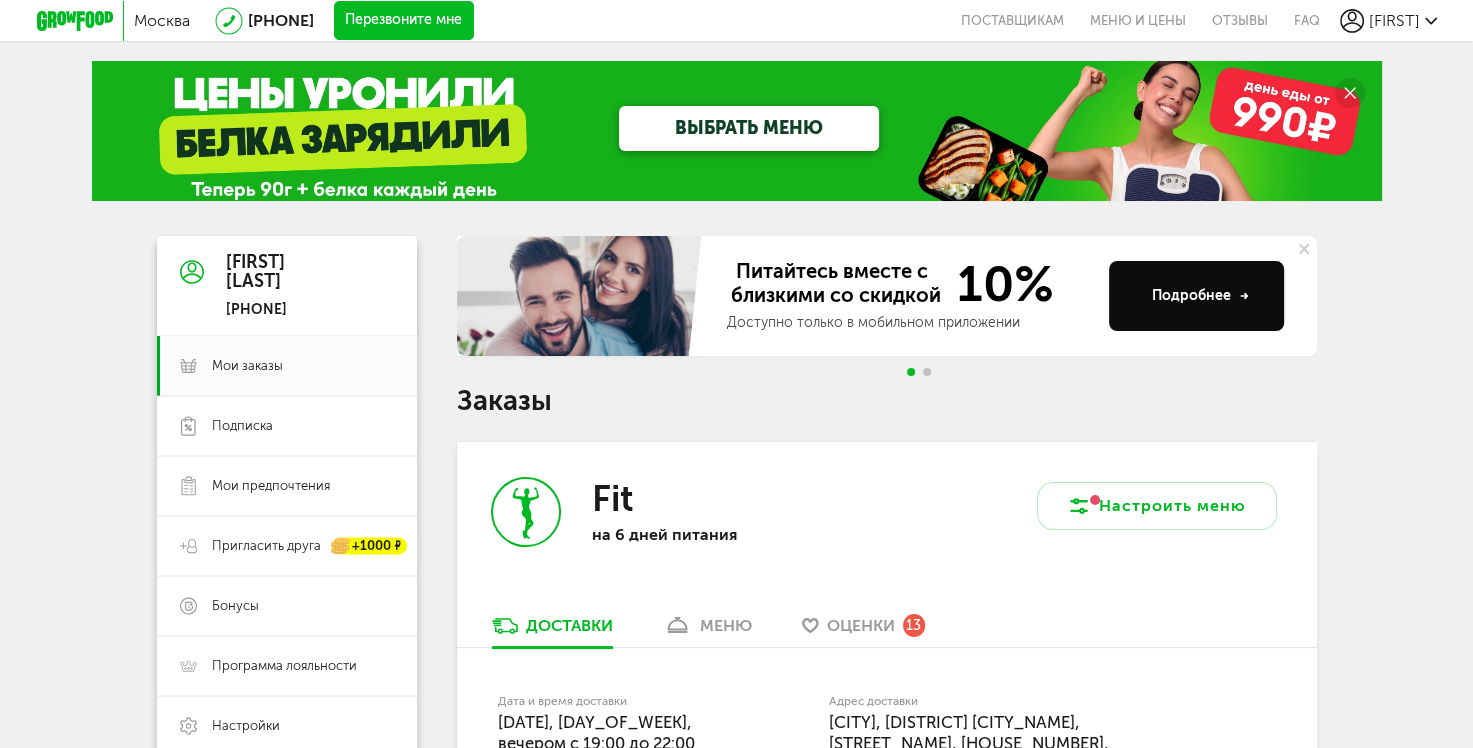 click on "меню" at bounding box center [726, 625] 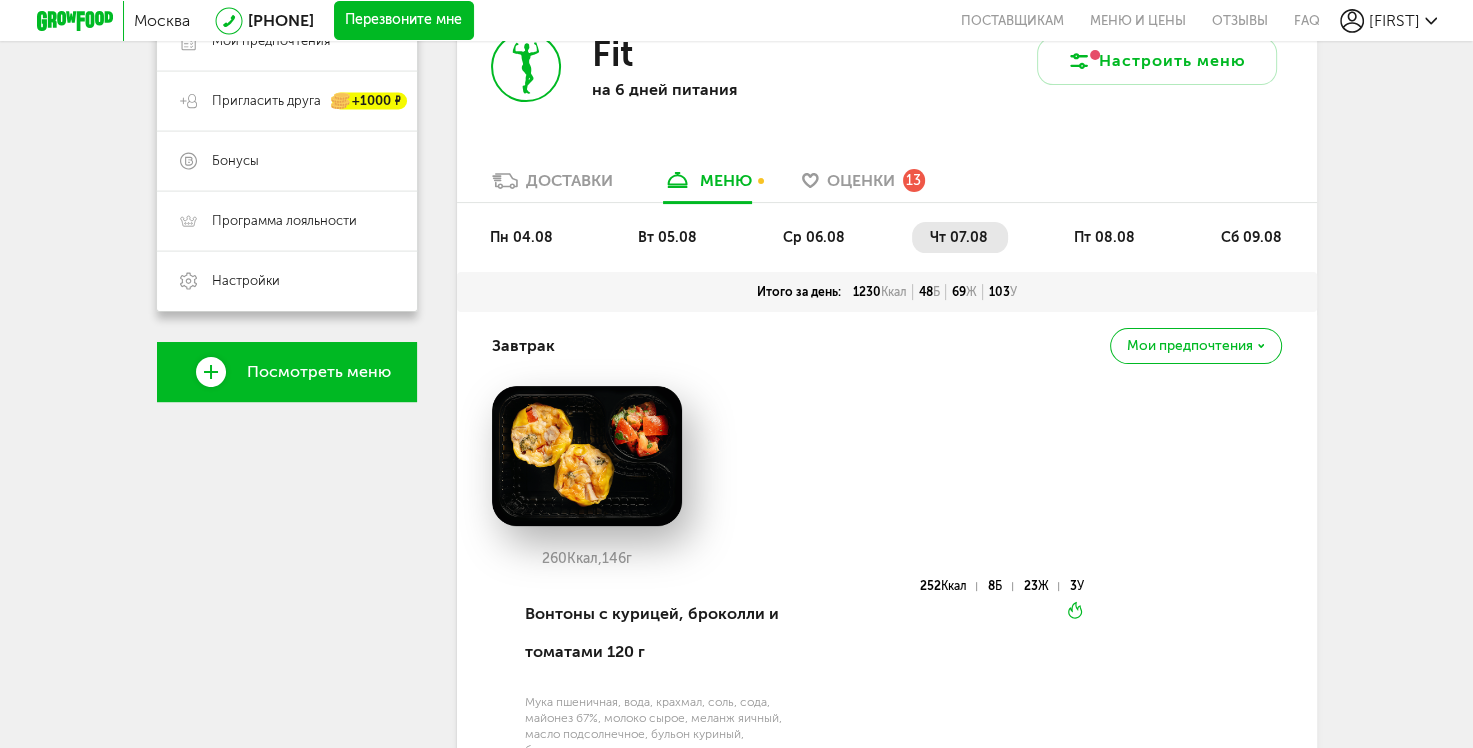 scroll, scrollTop: 492, scrollLeft: 0, axis: vertical 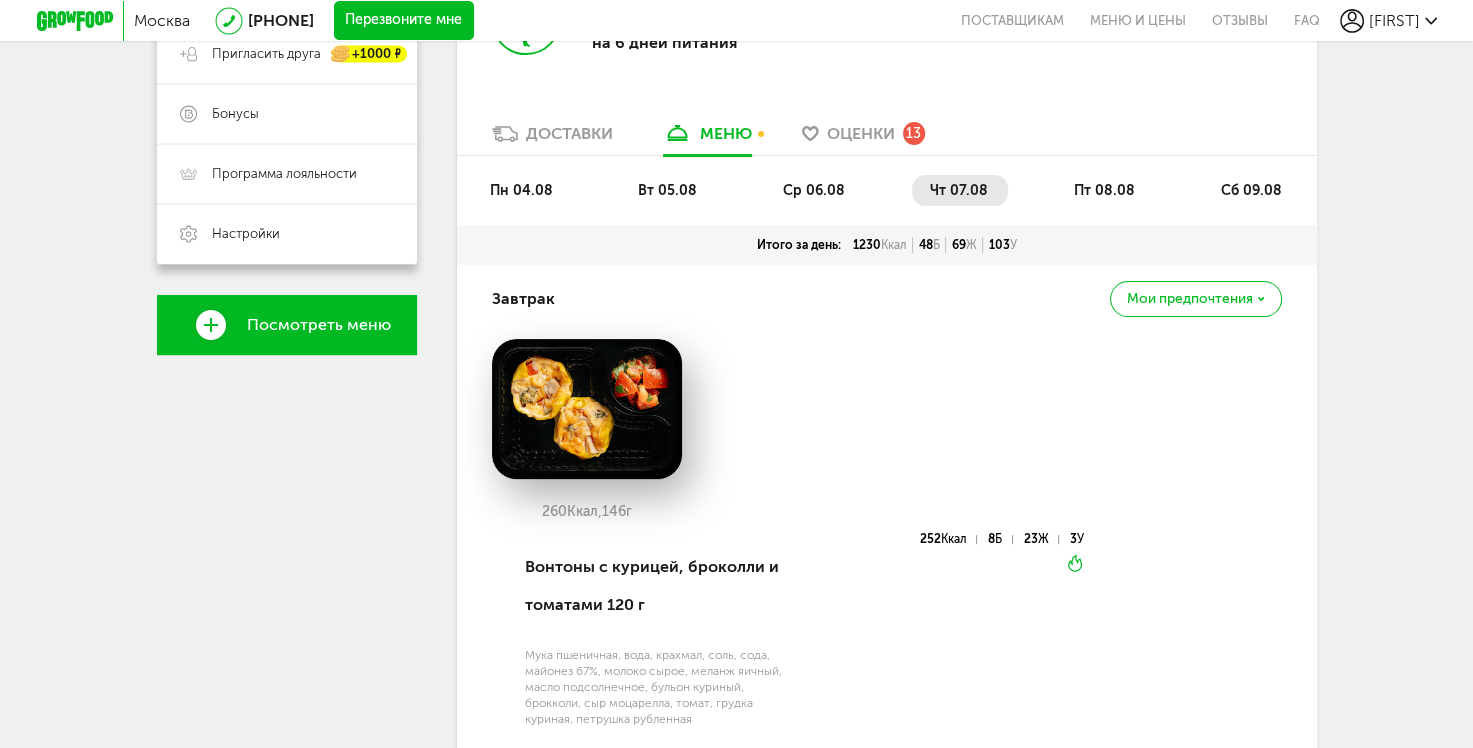 click on "Оценки" at bounding box center [861, 133] 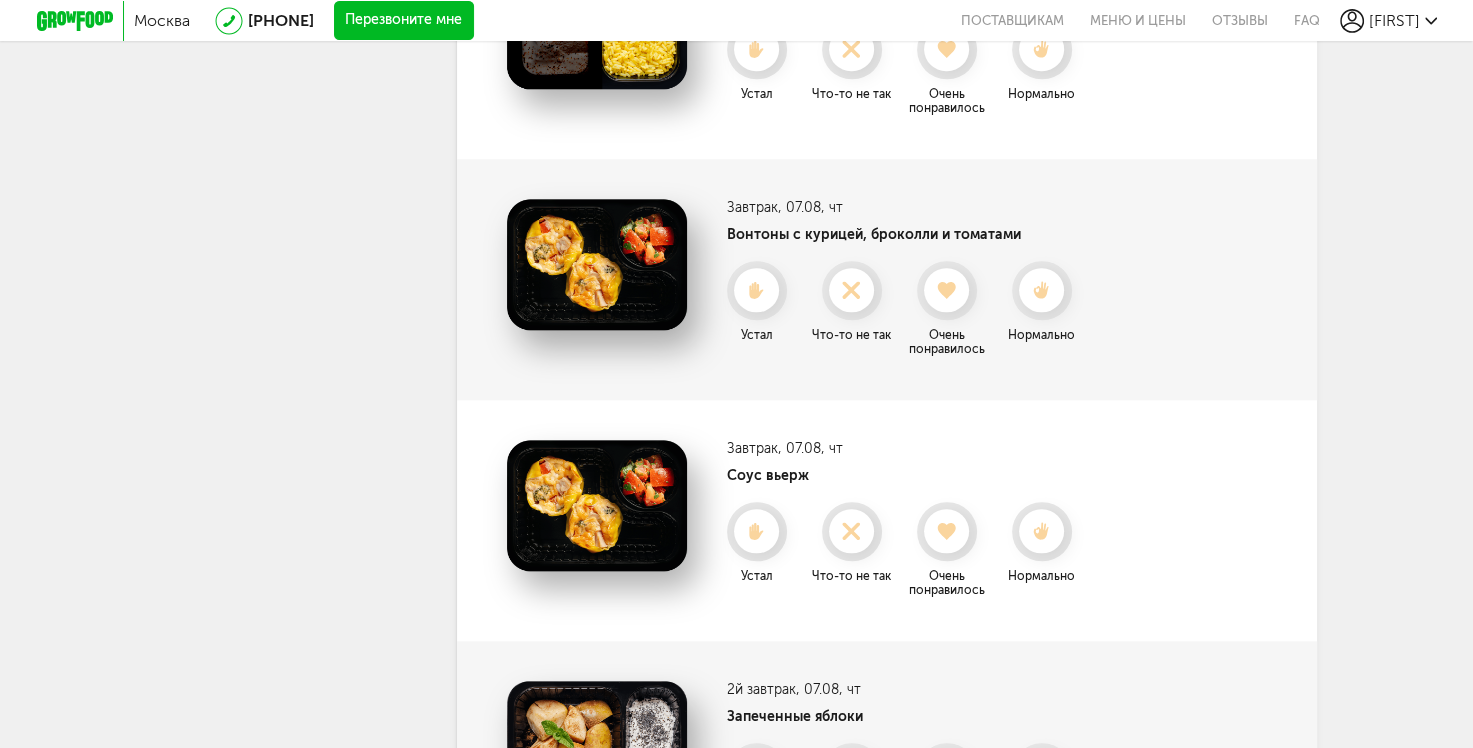 scroll, scrollTop: 1888, scrollLeft: 0, axis: vertical 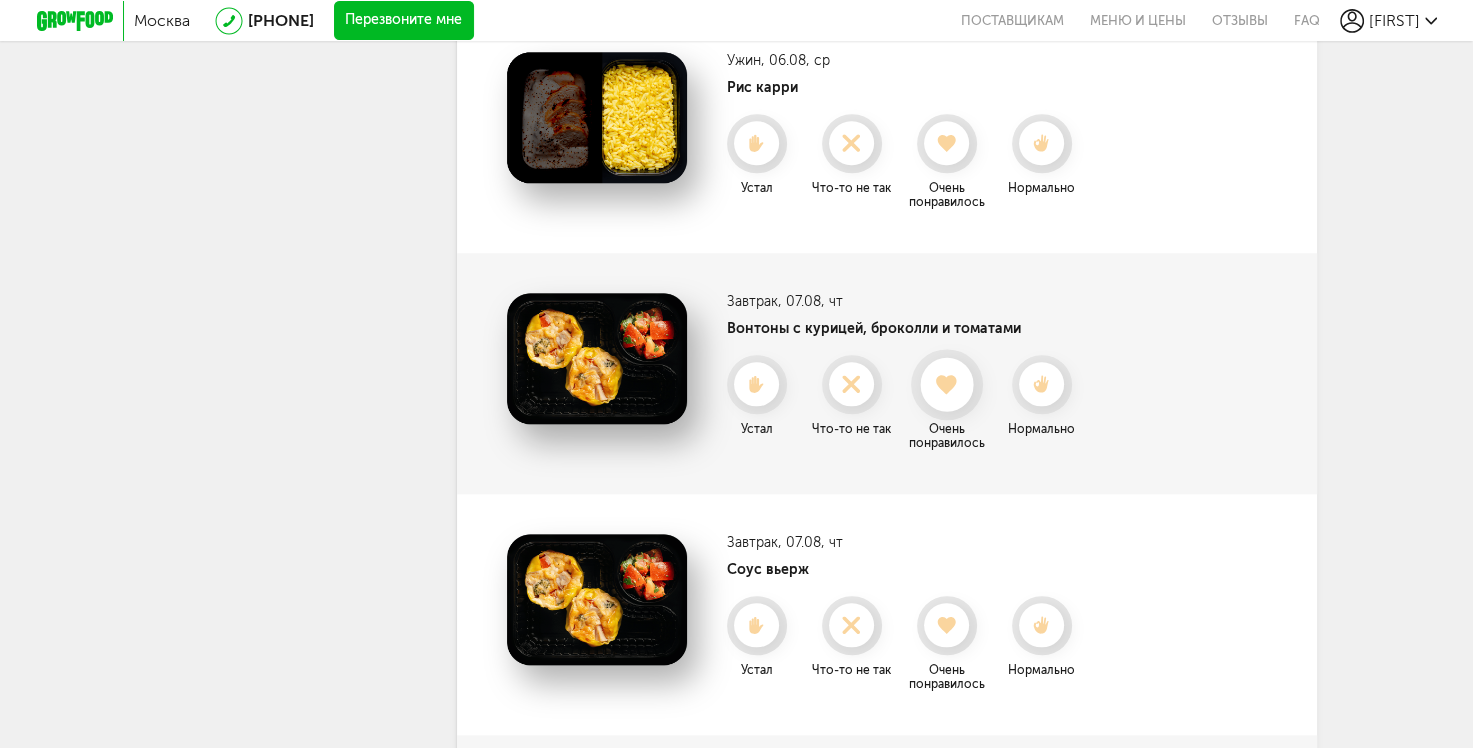 click 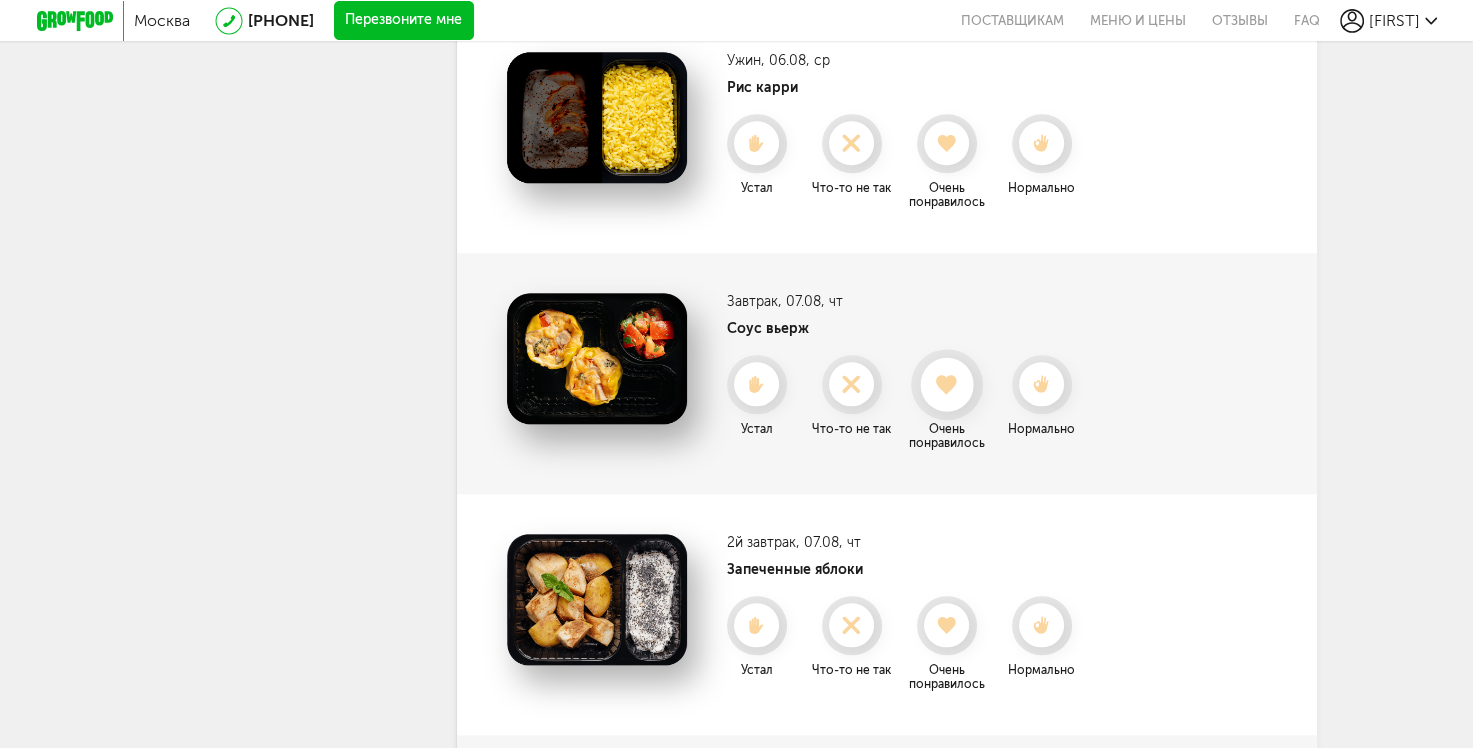 click 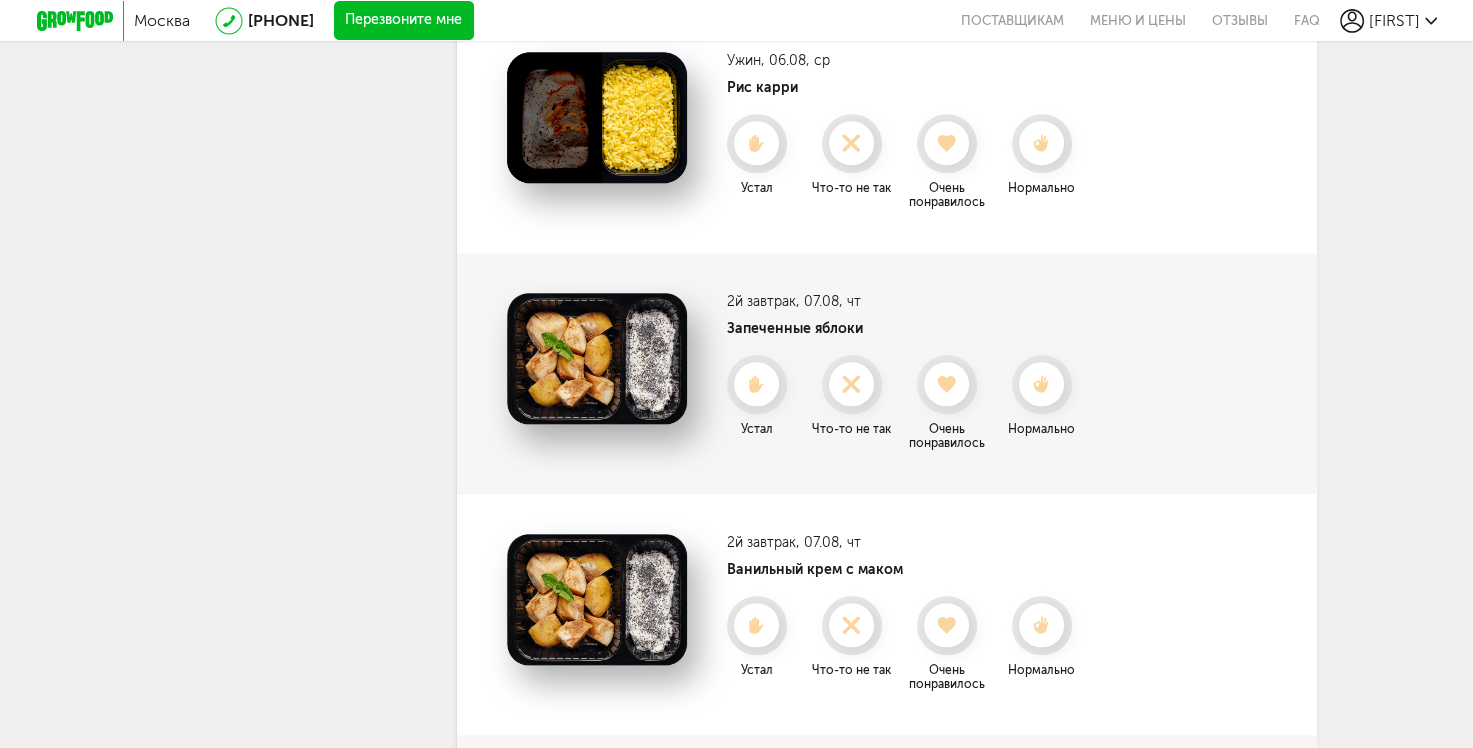 click 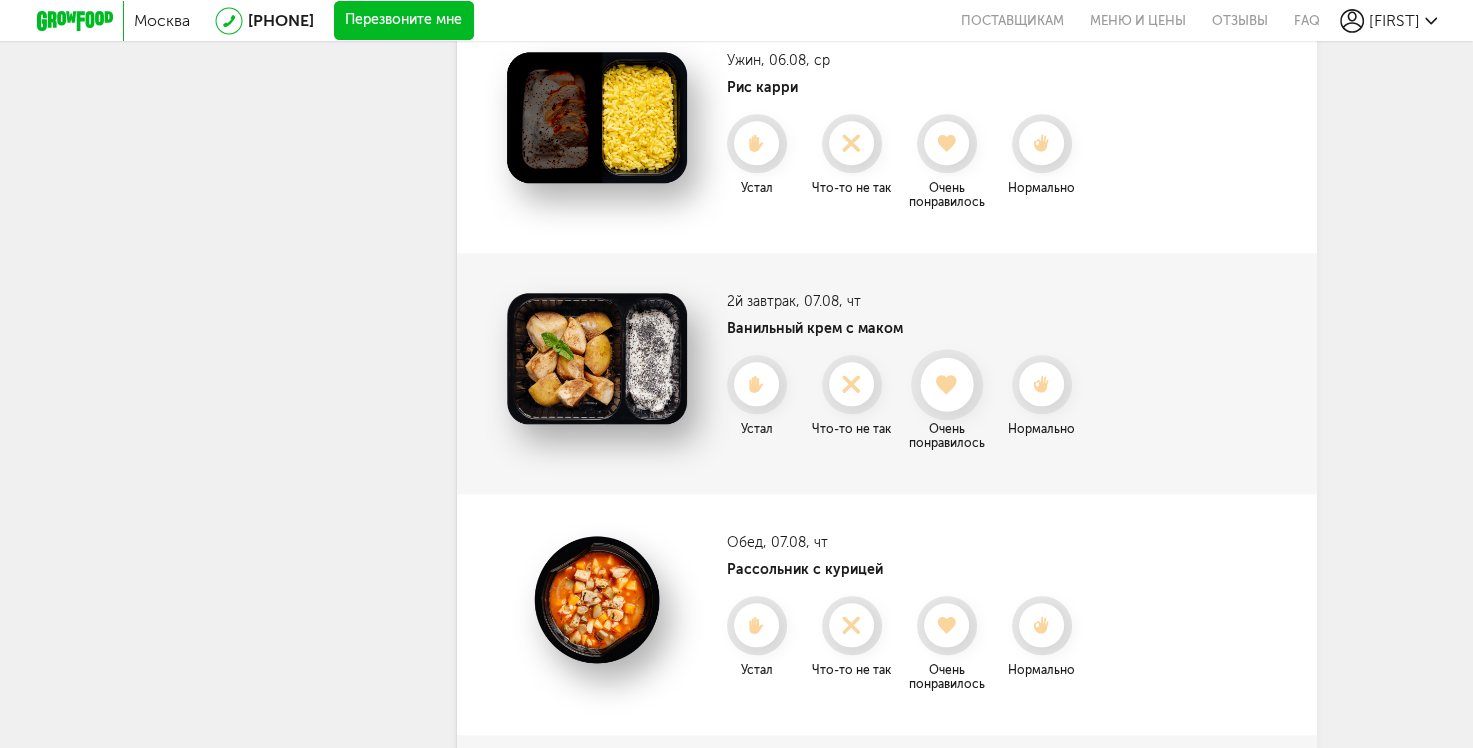 click 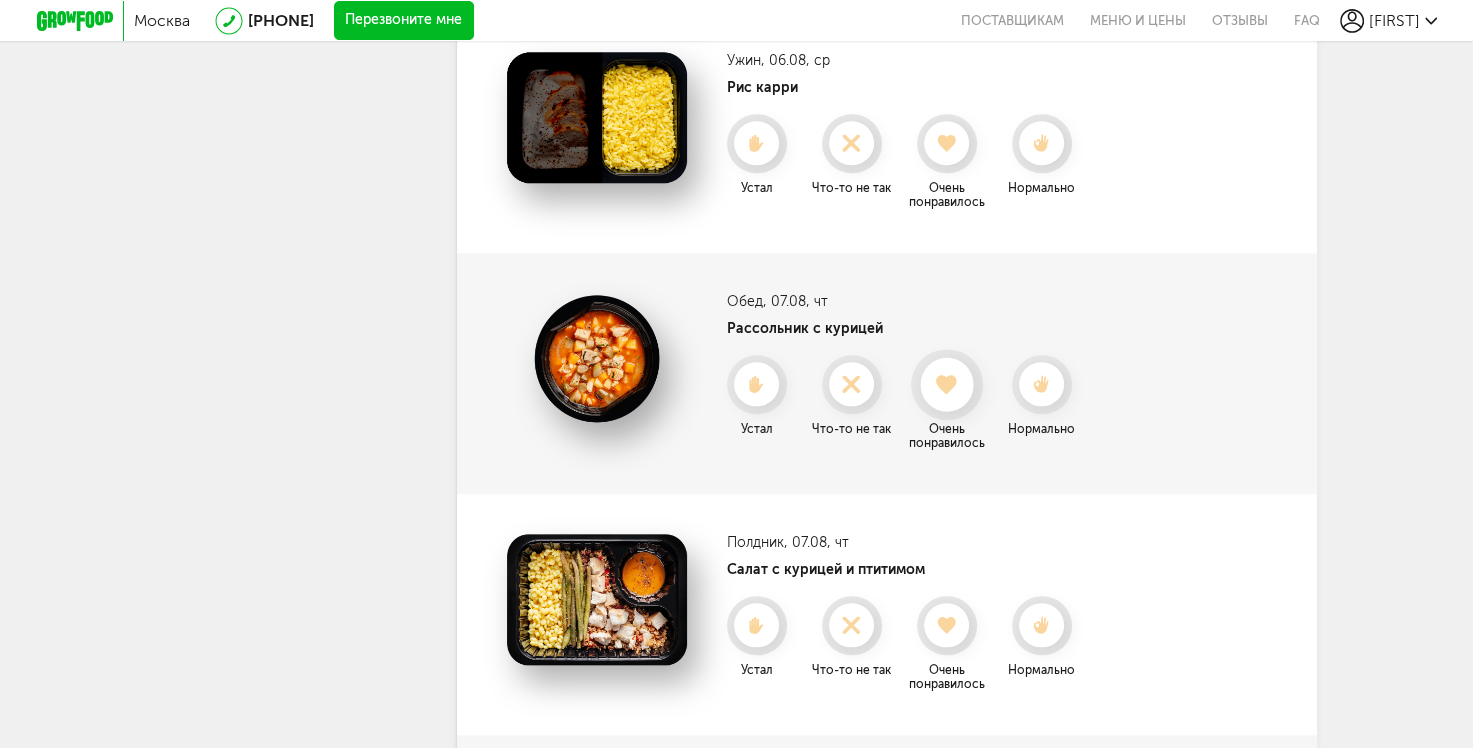 click 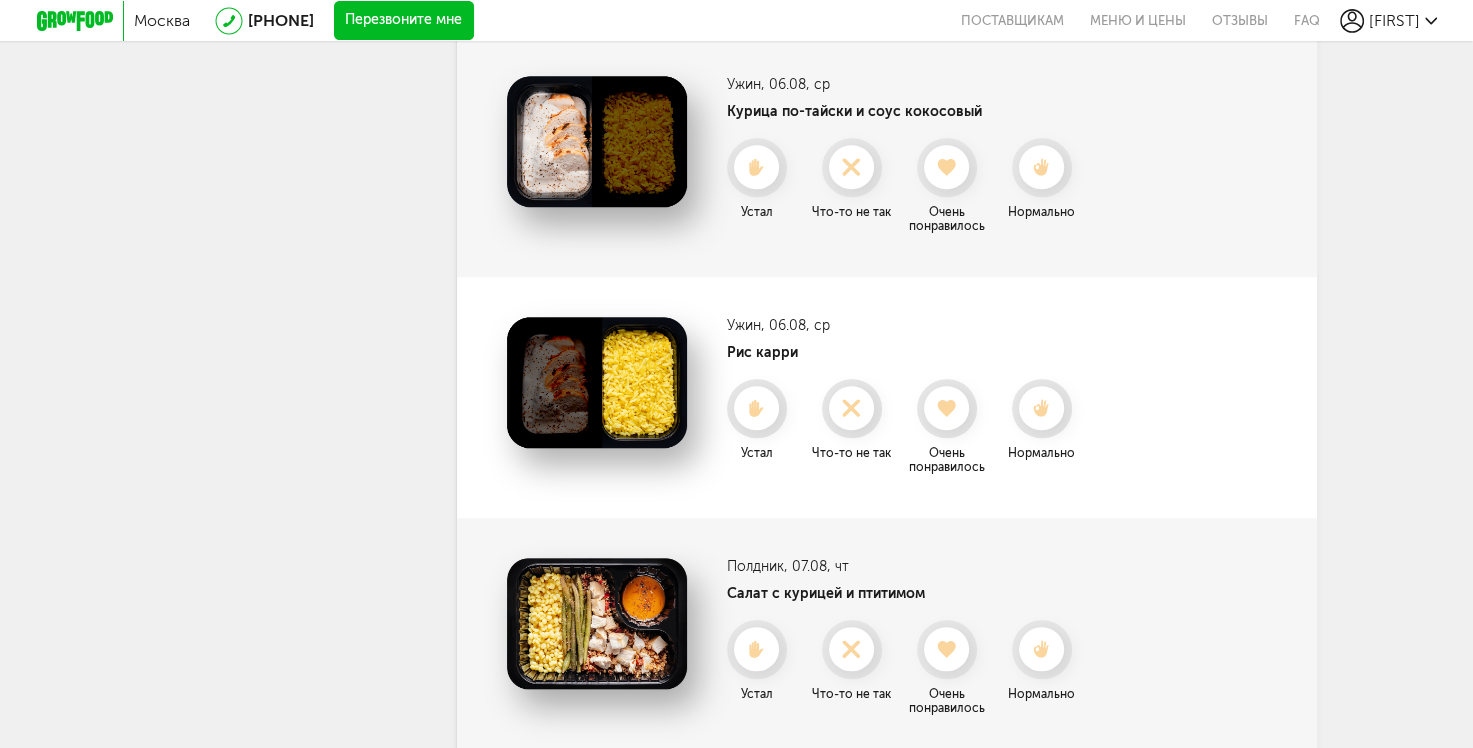 scroll, scrollTop: 1588, scrollLeft: 0, axis: vertical 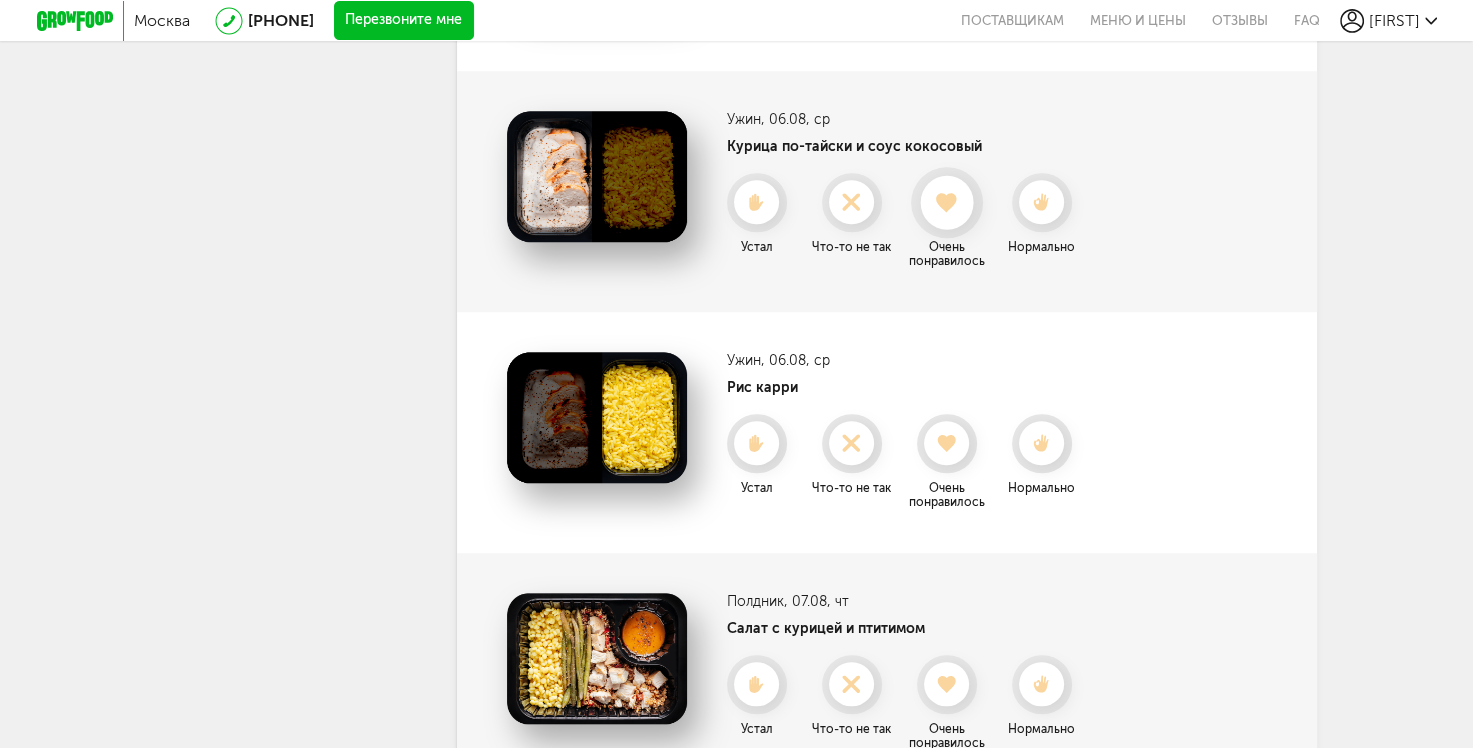 click 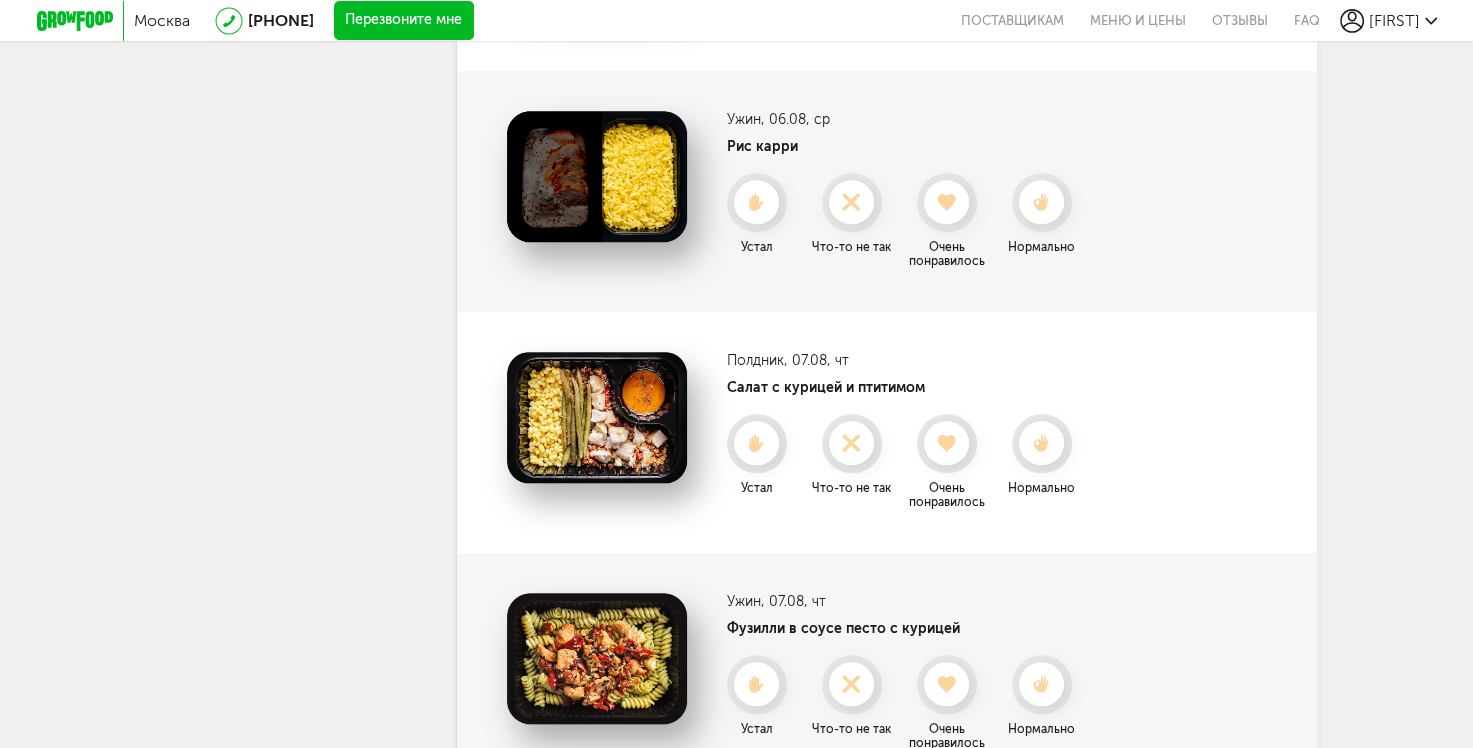 click 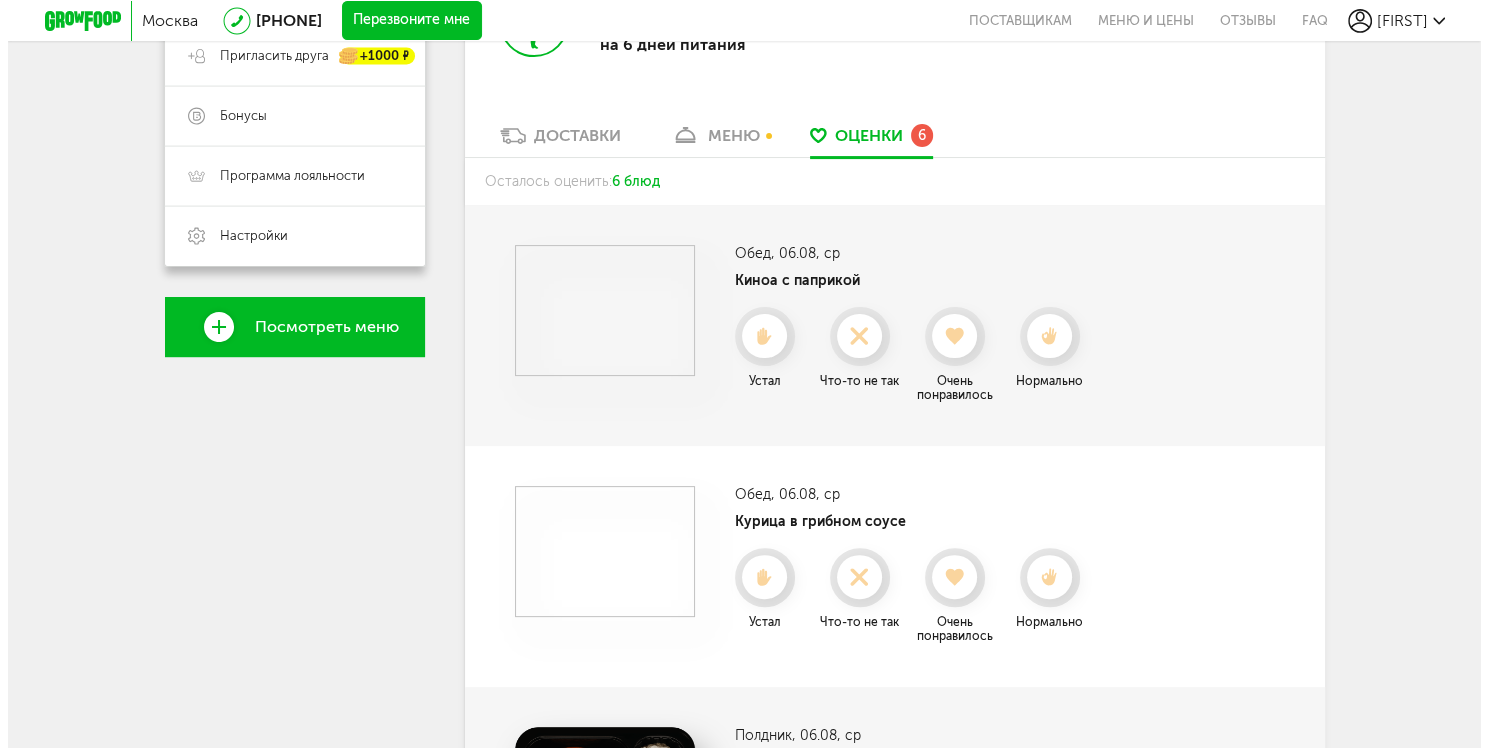 scroll, scrollTop: 388, scrollLeft: 0, axis: vertical 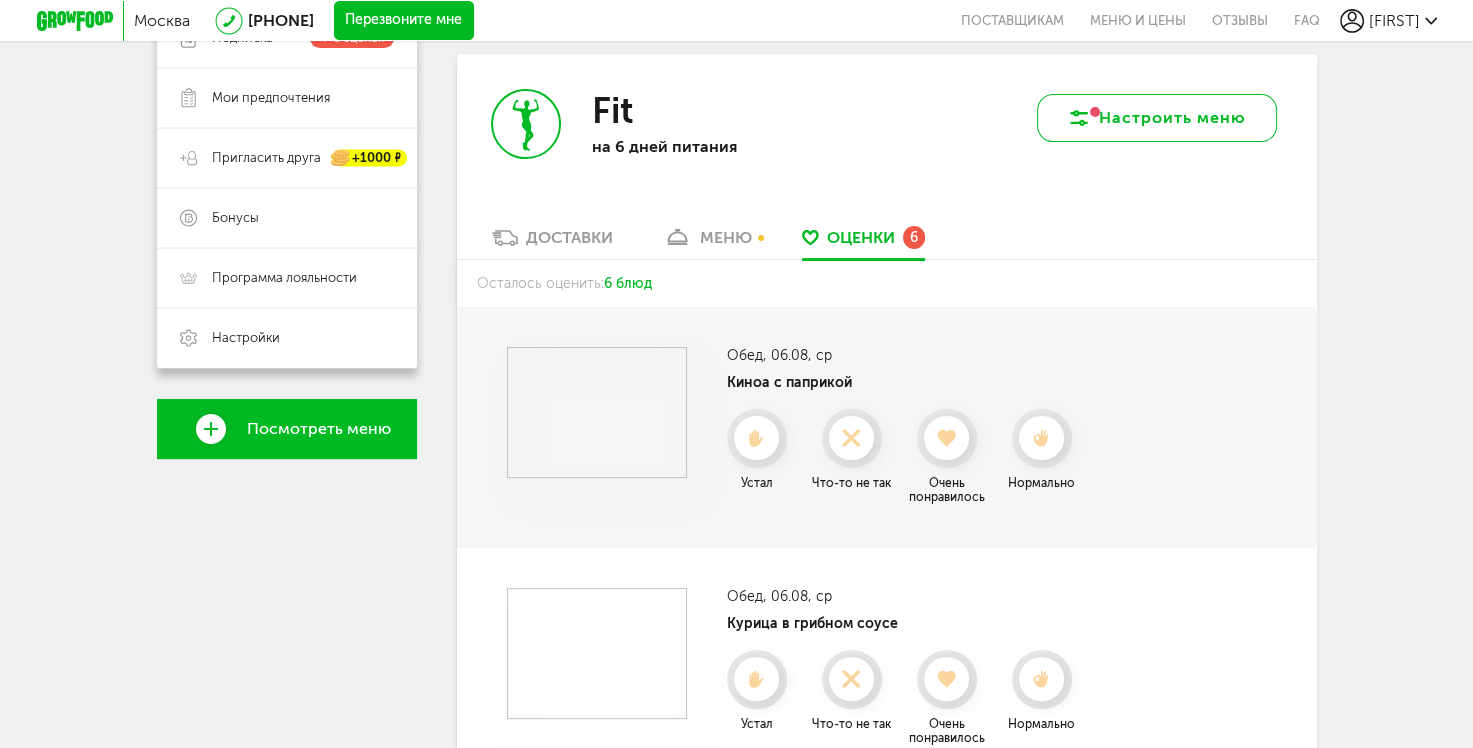 click 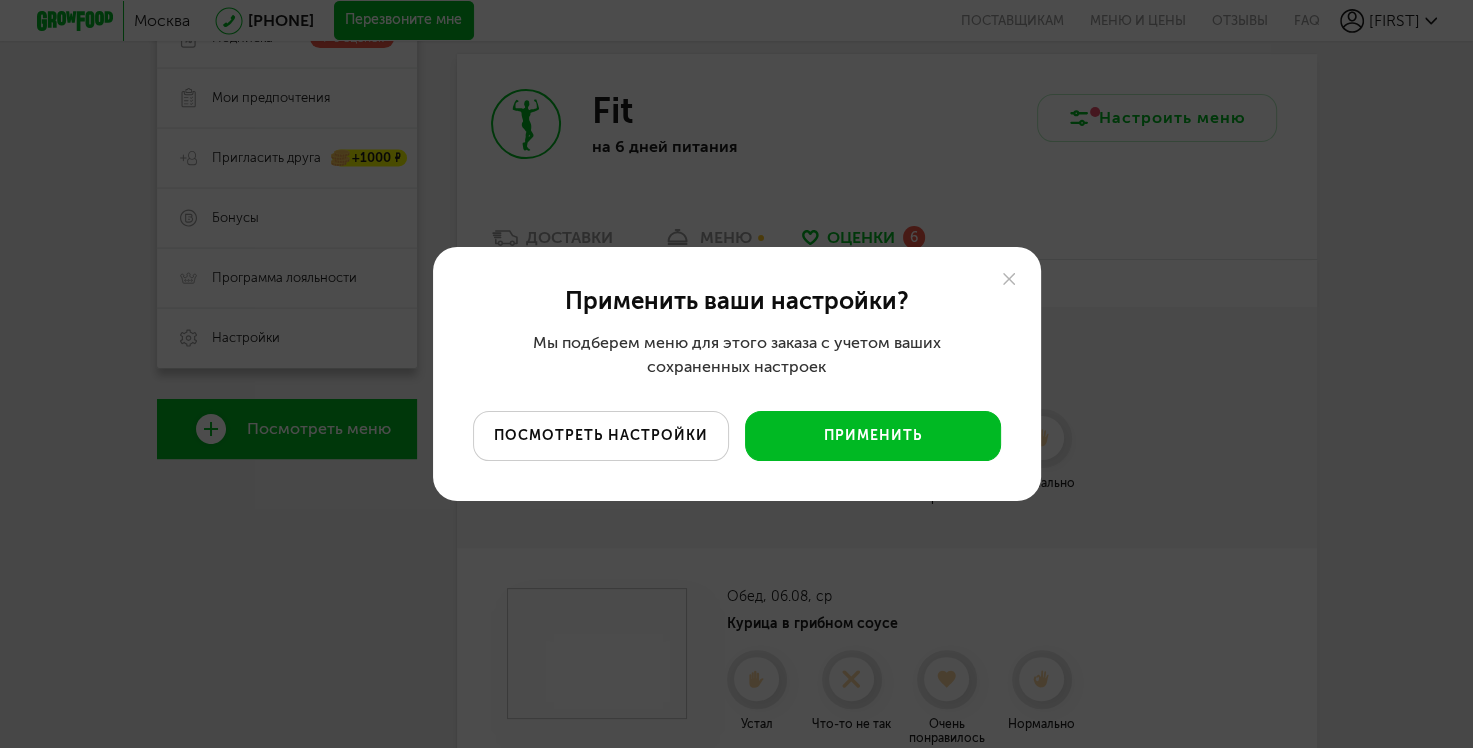click on "посмотреть настройки" at bounding box center [601, 436] 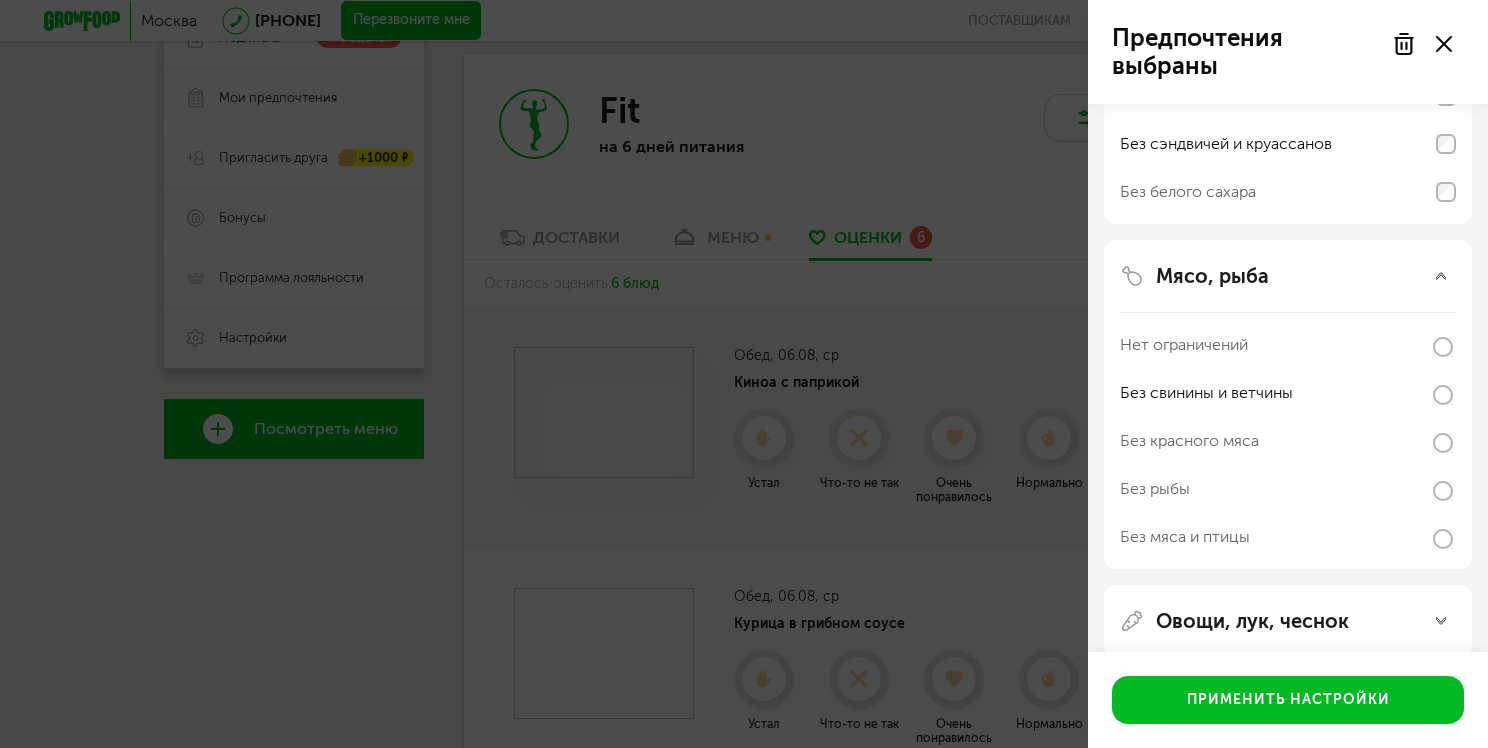scroll, scrollTop: 300, scrollLeft: 0, axis: vertical 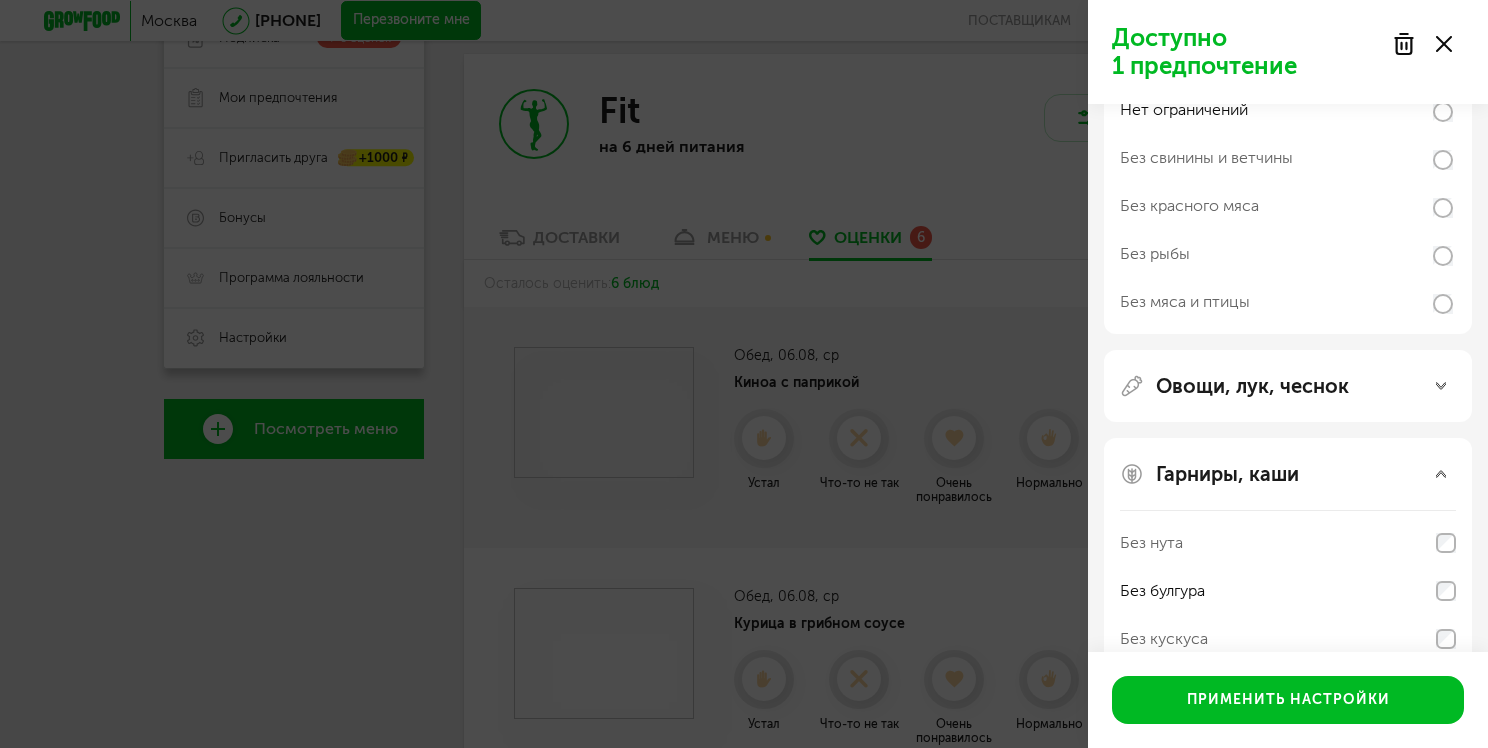 click on "Овощи, лук, чеснок" at bounding box center (1288, 386) 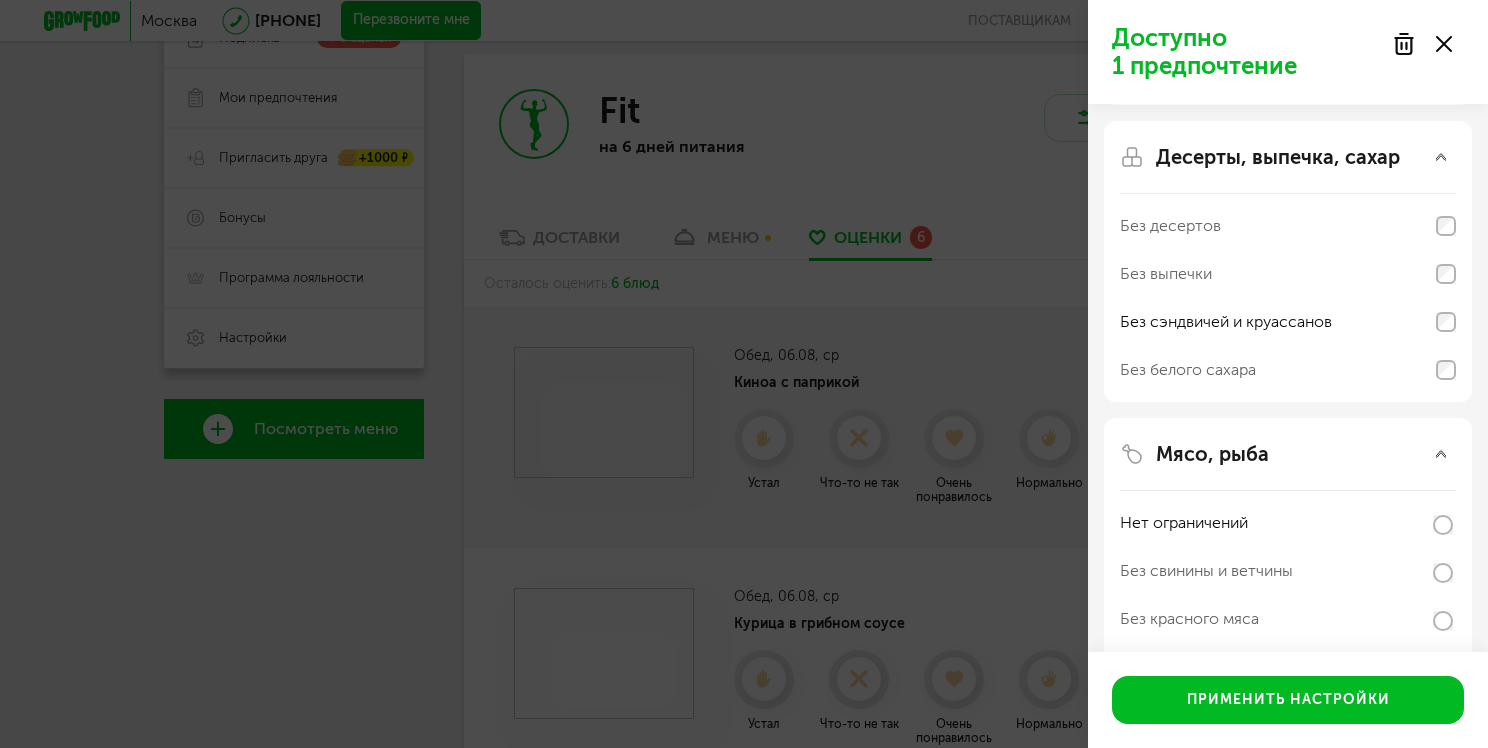 scroll, scrollTop: 0, scrollLeft: 0, axis: both 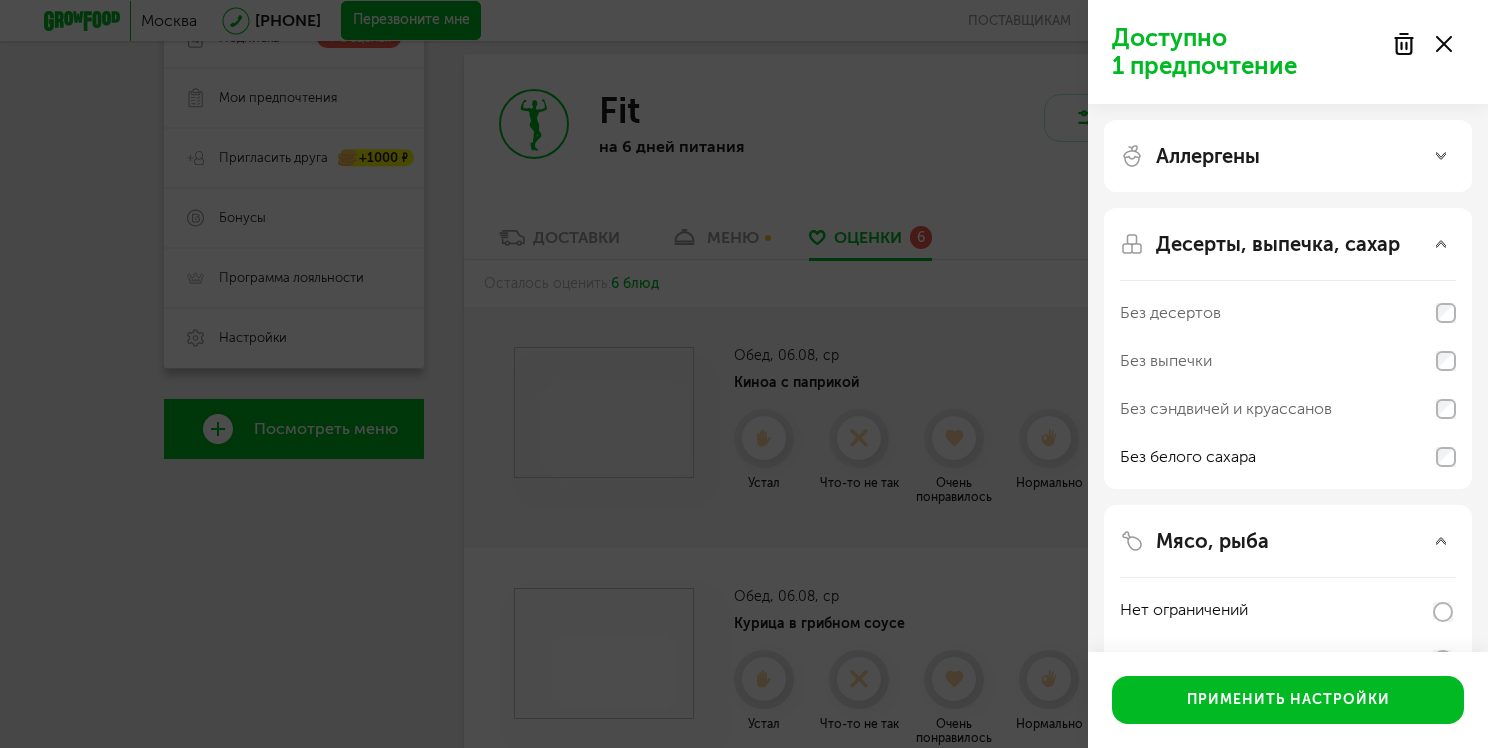 click 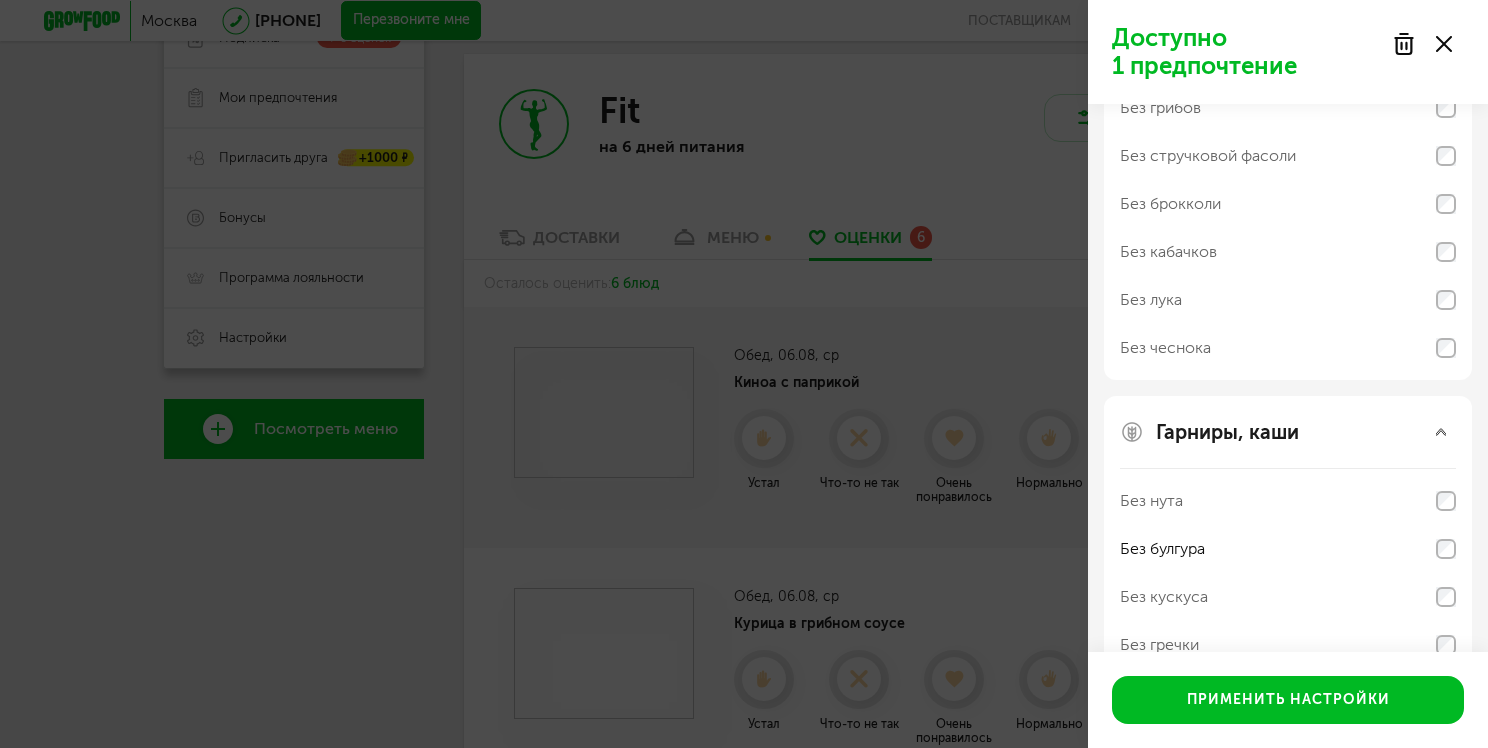 scroll, scrollTop: 1292, scrollLeft: 0, axis: vertical 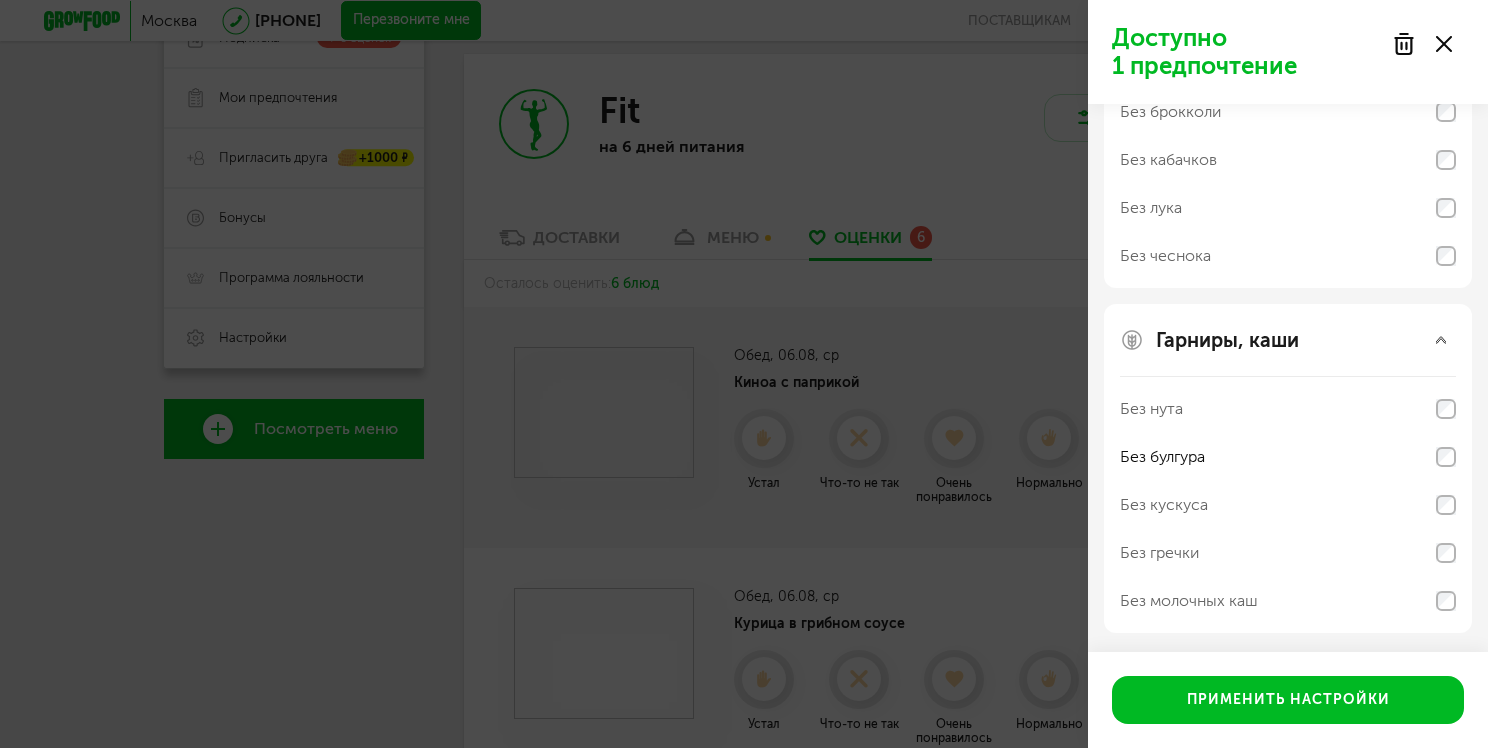click on "Применить настройки" at bounding box center [1288, 700] 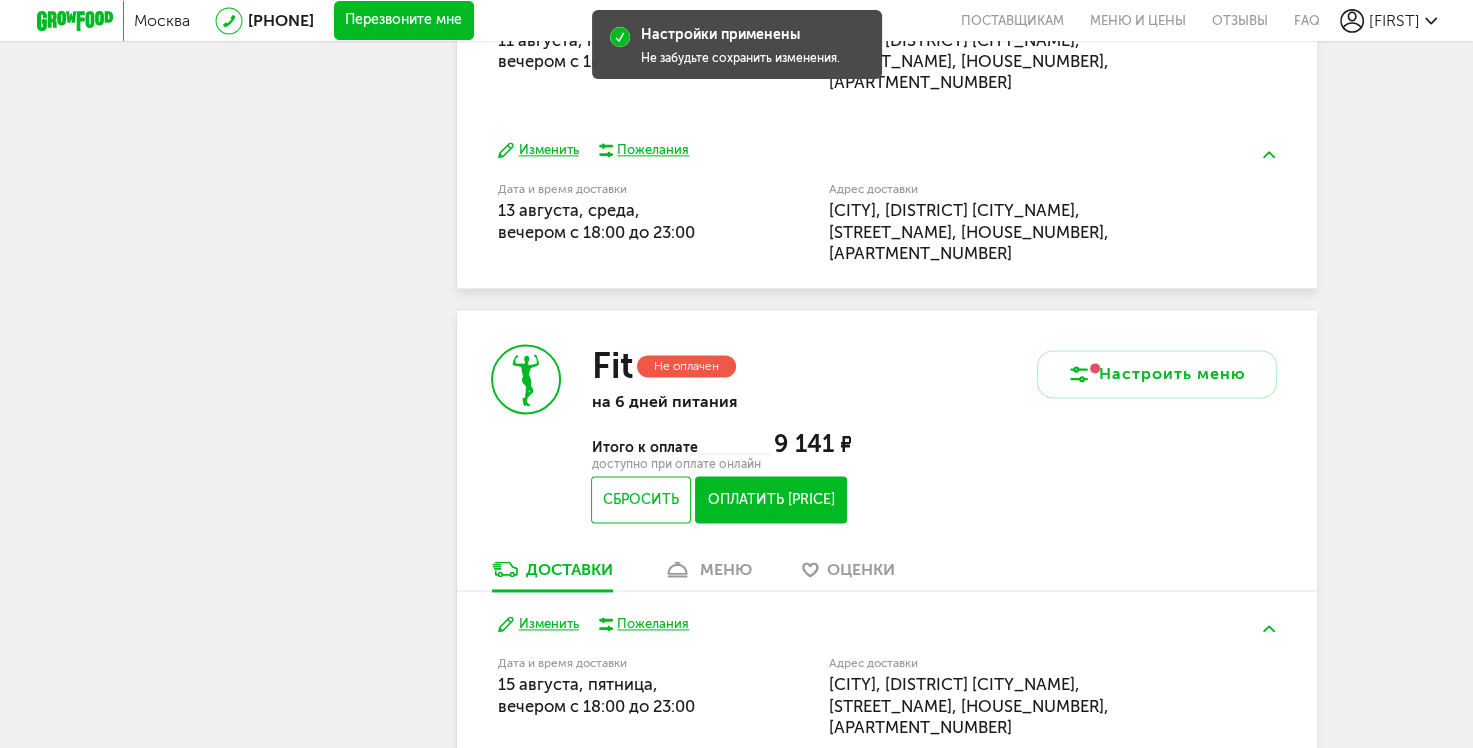 scroll, scrollTop: 2602, scrollLeft: 0, axis: vertical 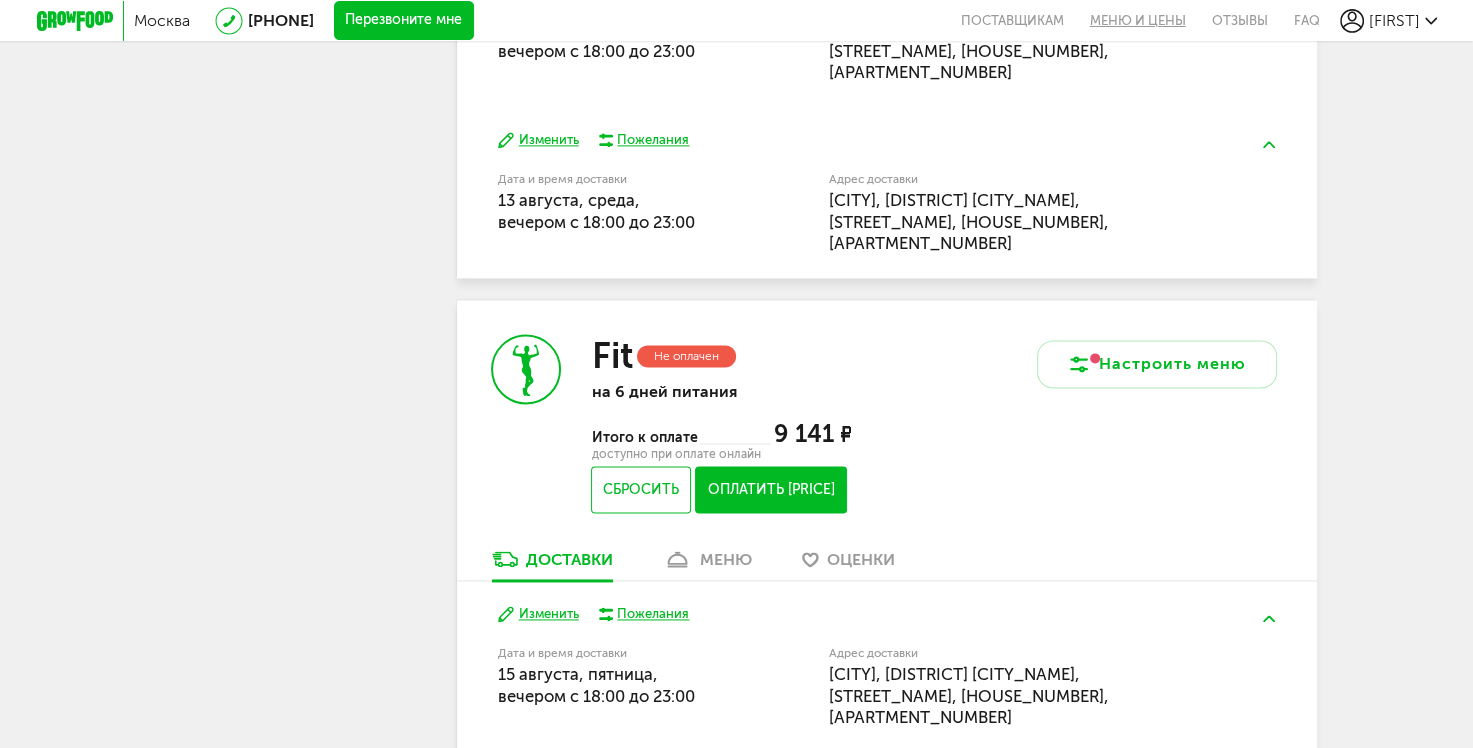 click on "Меню и цены" at bounding box center (1138, 20) 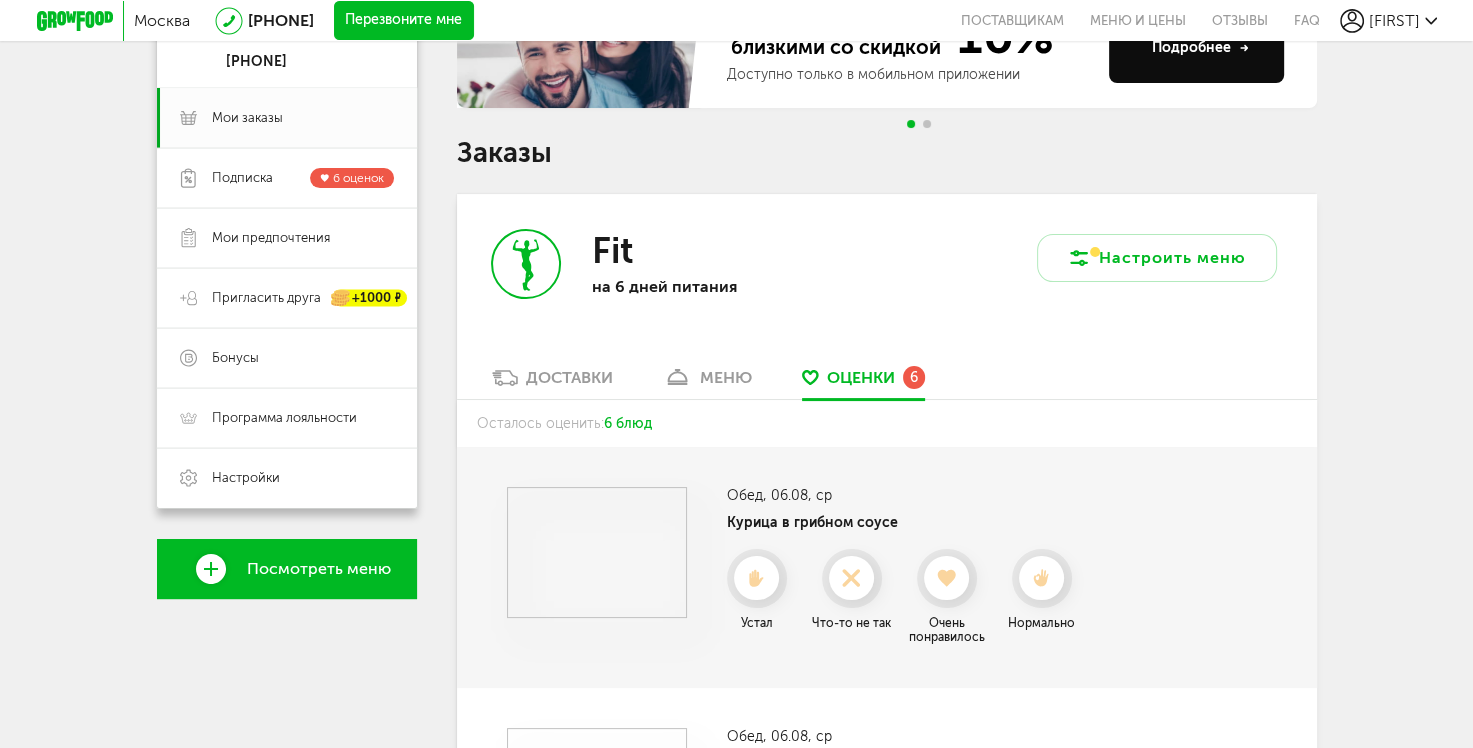scroll, scrollTop: 0, scrollLeft: 0, axis: both 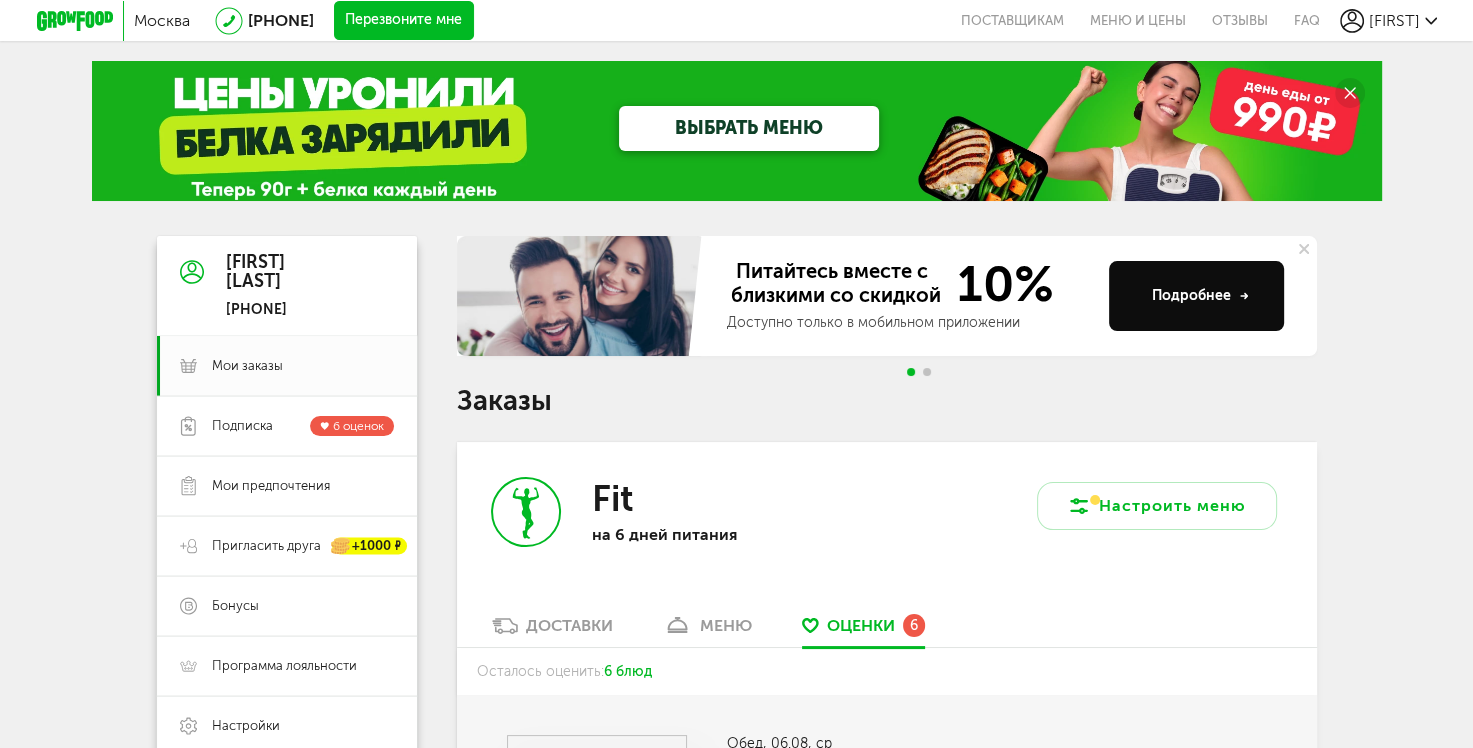 click on "меню" at bounding box center [726, 625] 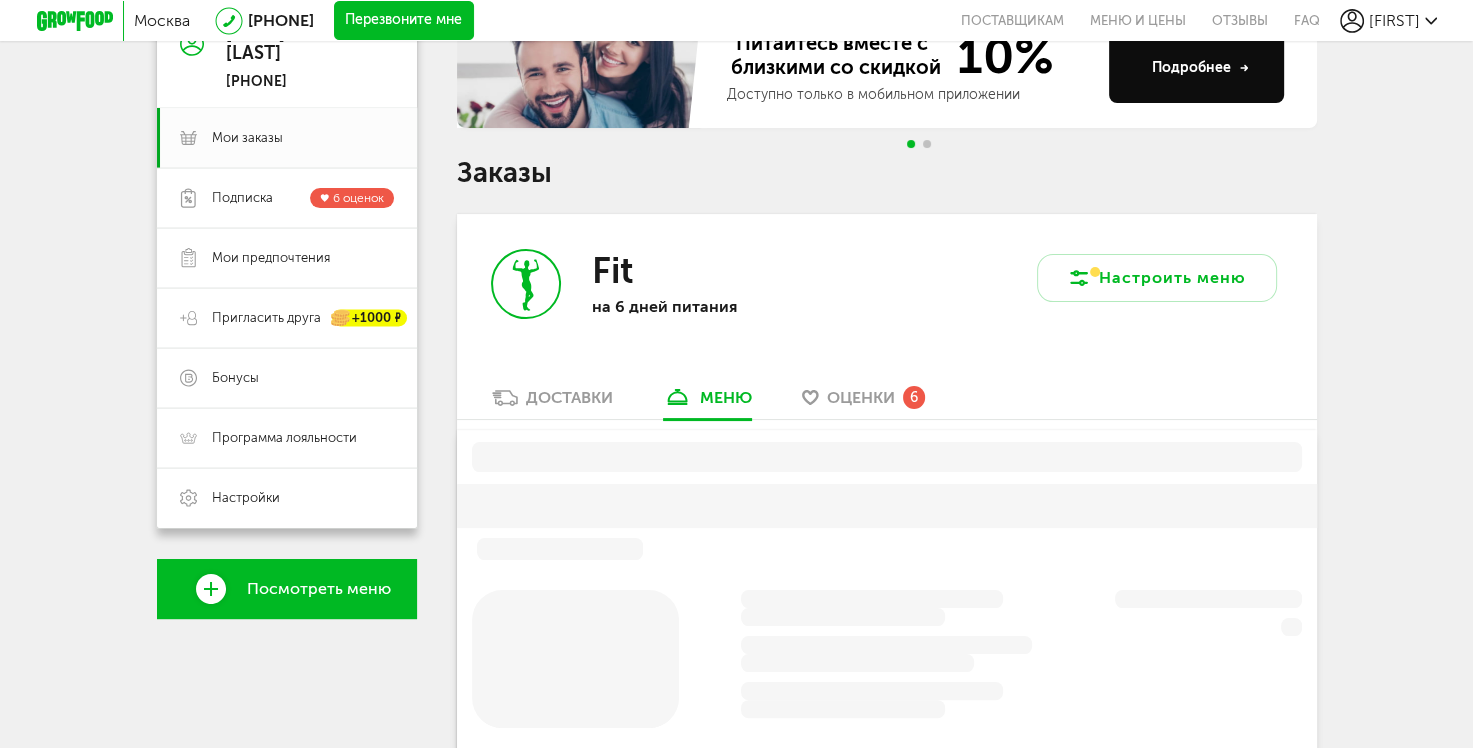scroll, scrollTop: 392, scrollLeft: 0, axis: vertical 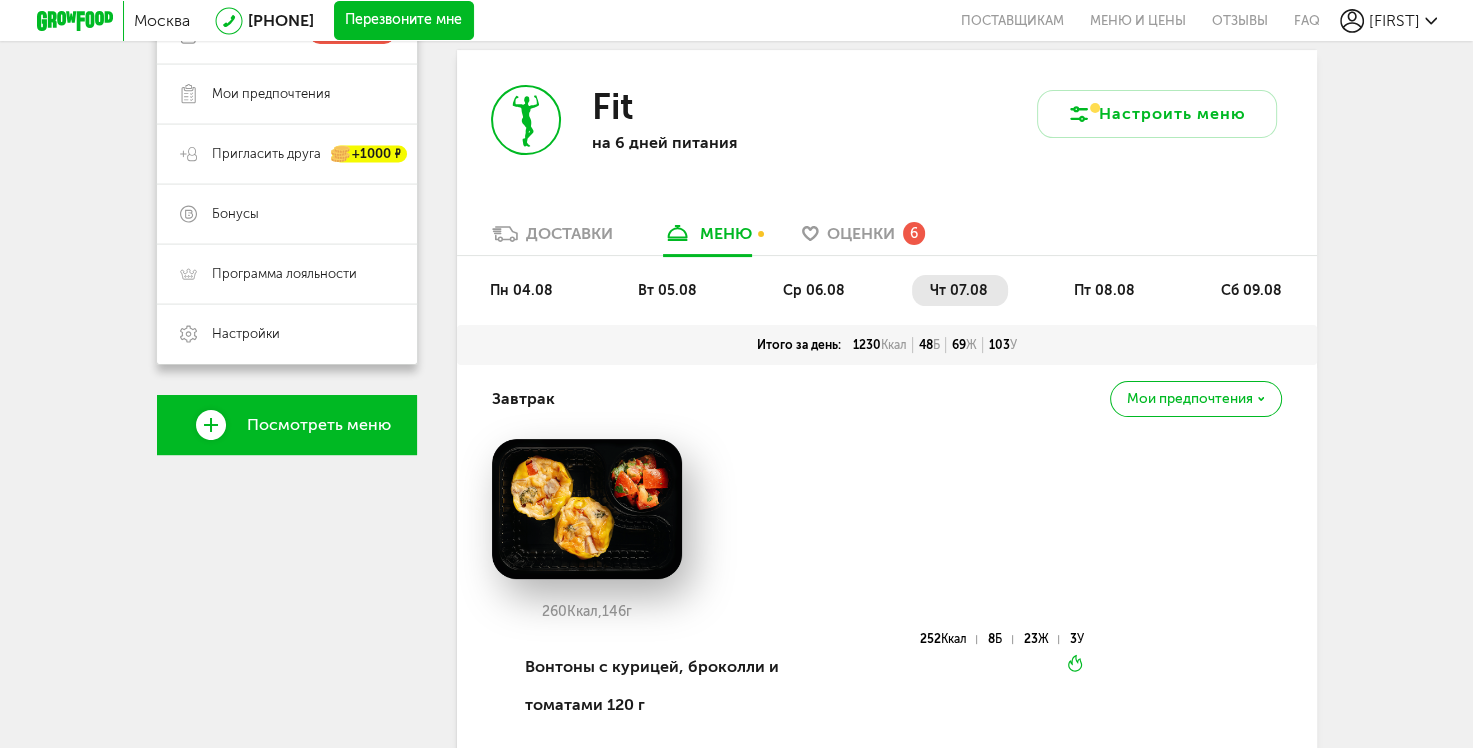 click on "пт 08.08" at bounding box center [1104, 290] 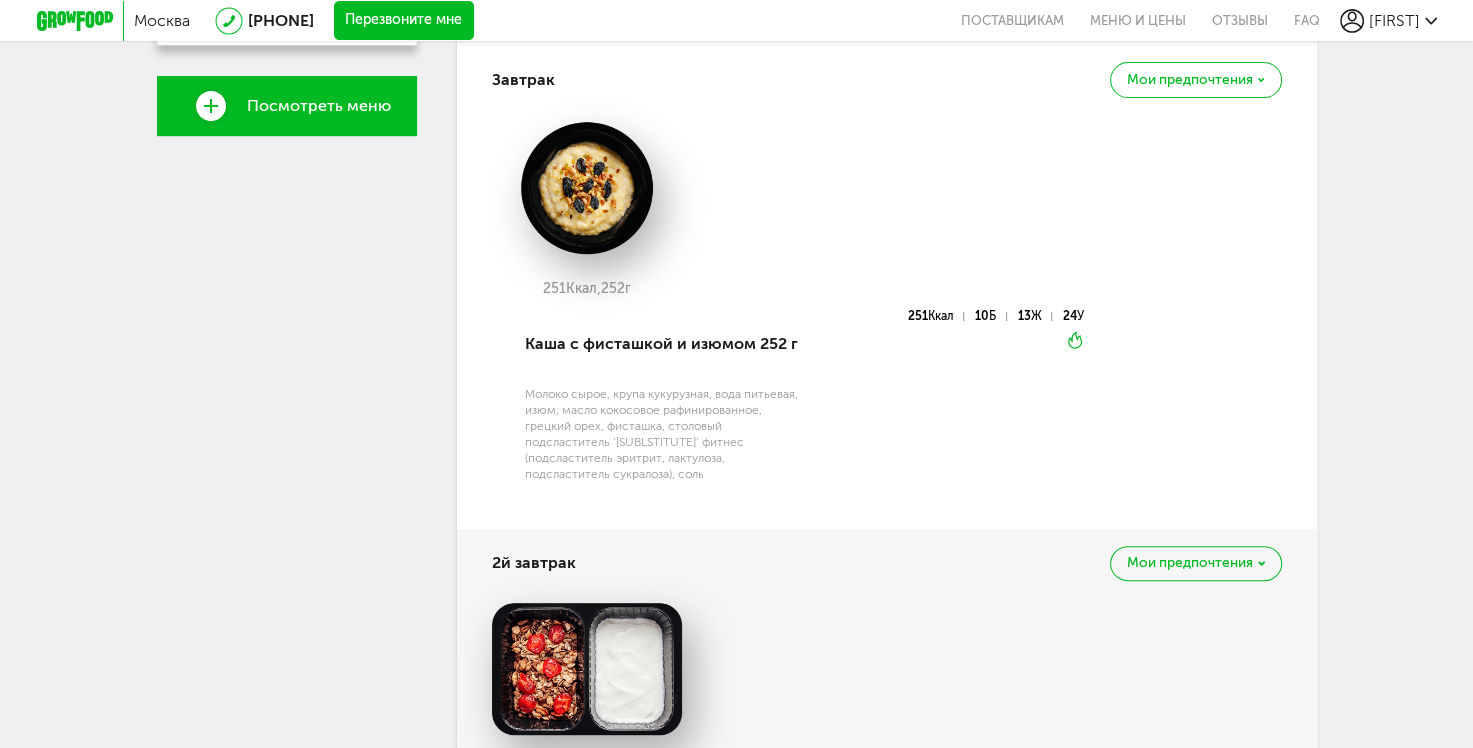 scroll, scrollTop: 592, scrollLeft: 0, axis: vertical 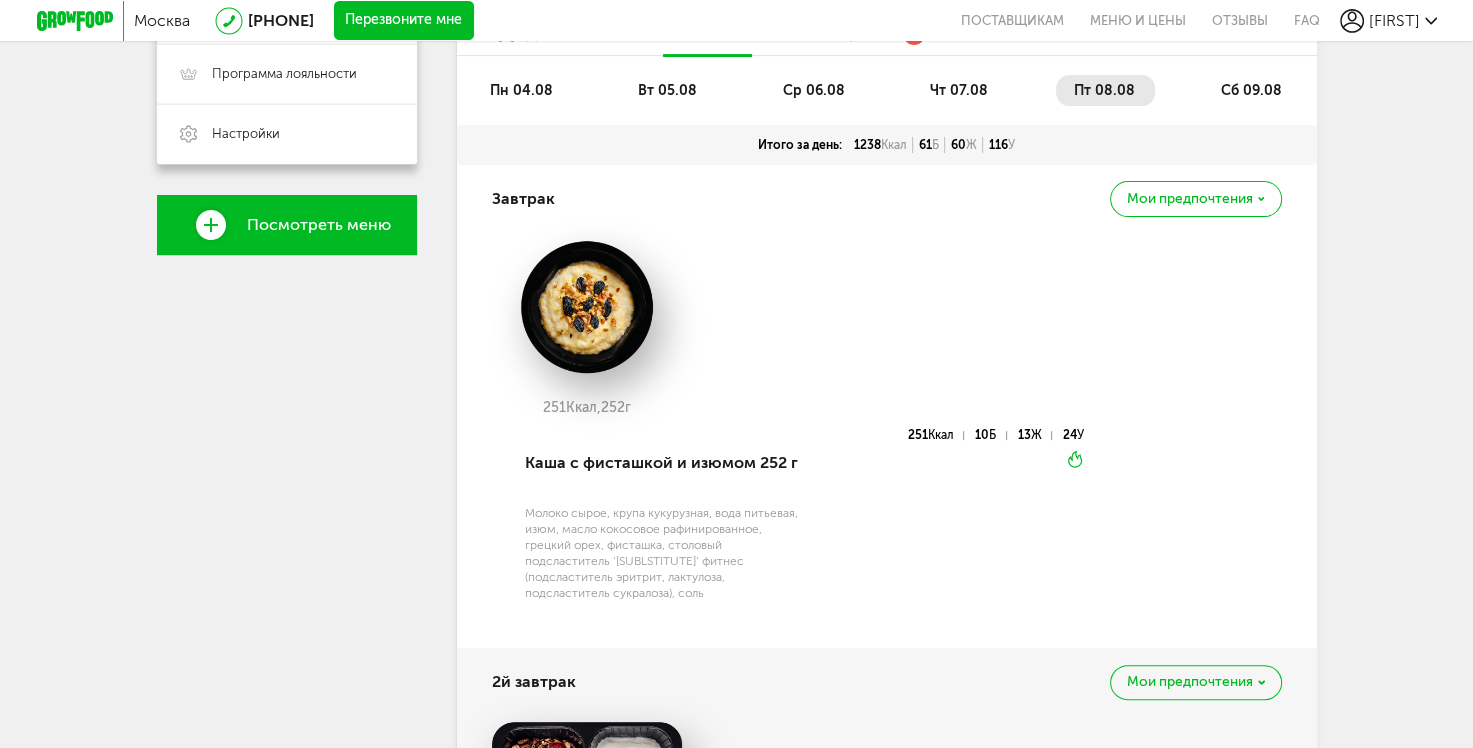 click on "Мои предпочтения" at bounding box center (1195, 198) 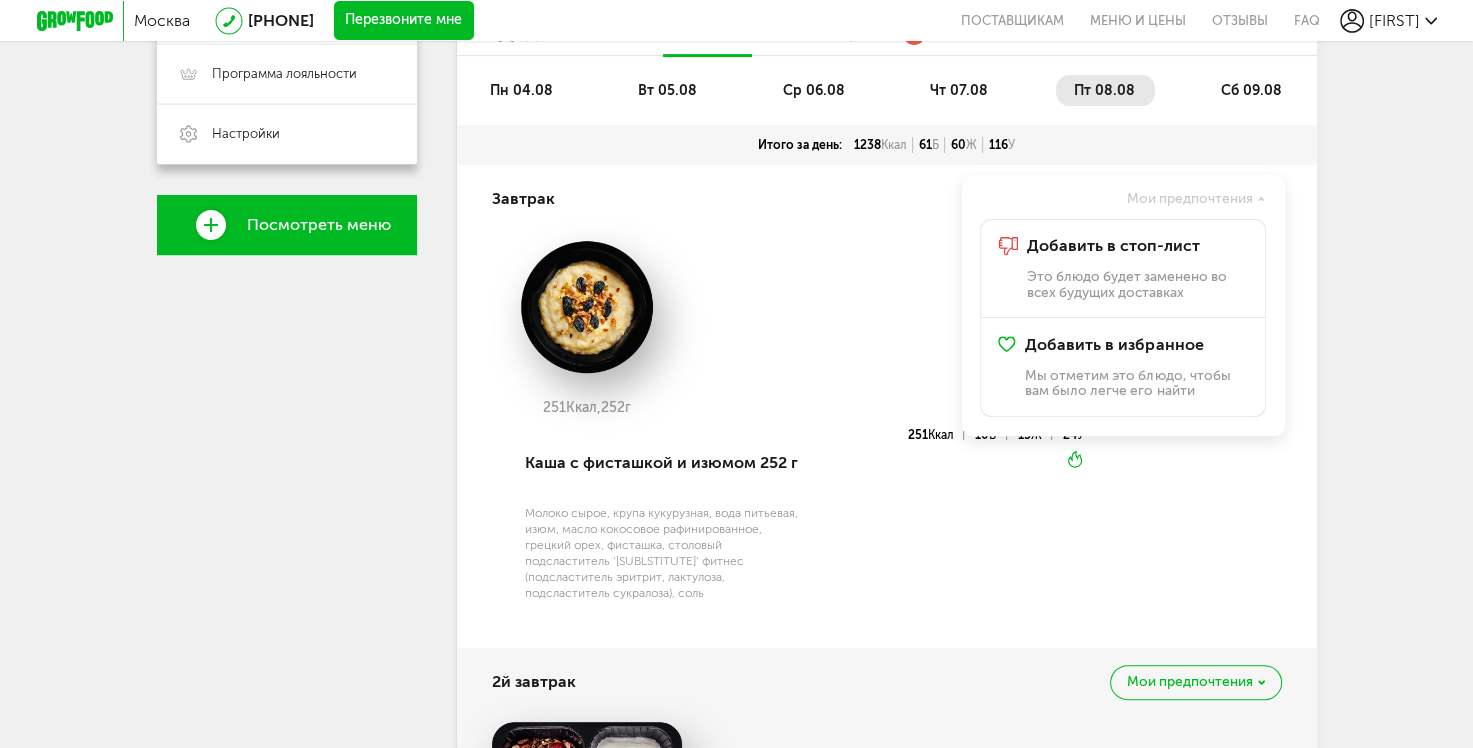 click on "251  Ккал,
252  г" at bounding box center [887, 334] 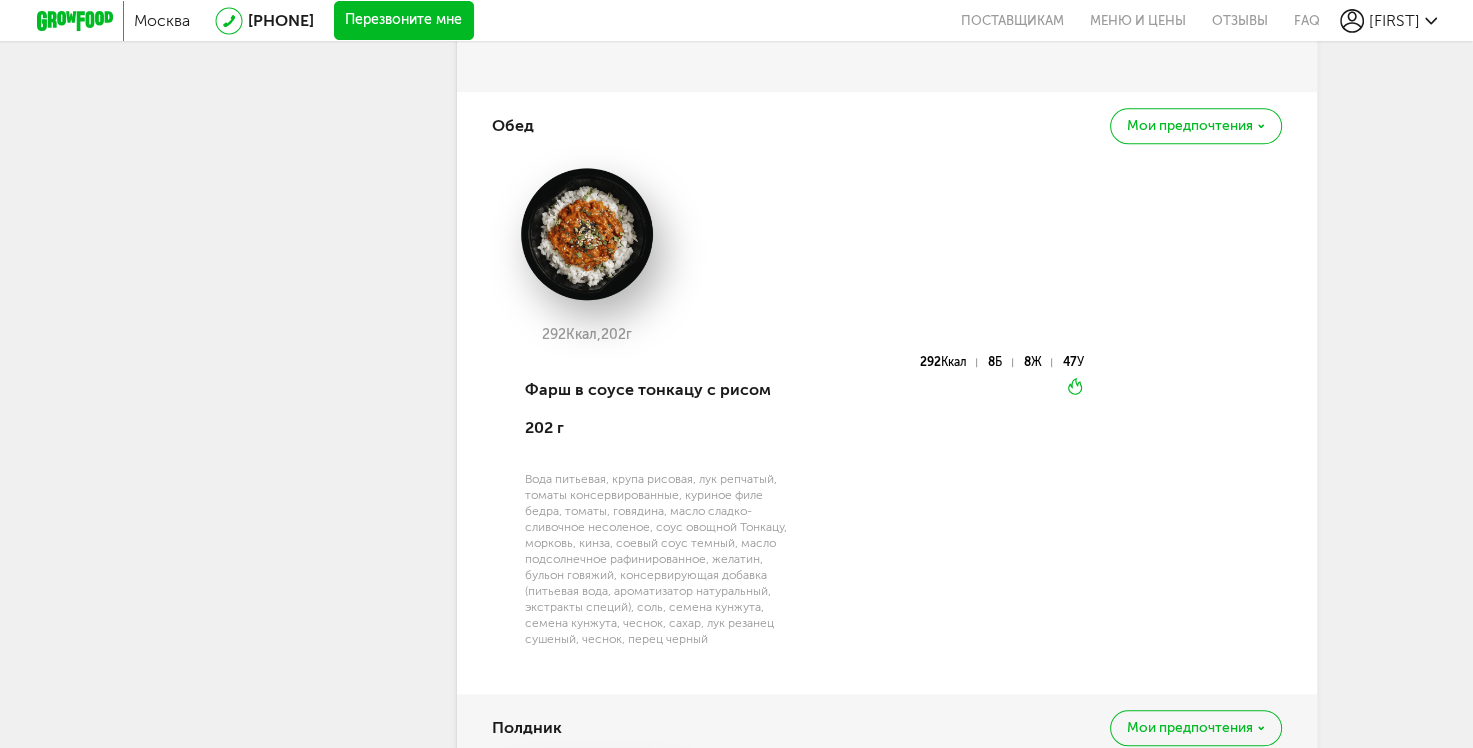 scroll, scrollTop: 1692, scrollLeft: 0, axis: vertical 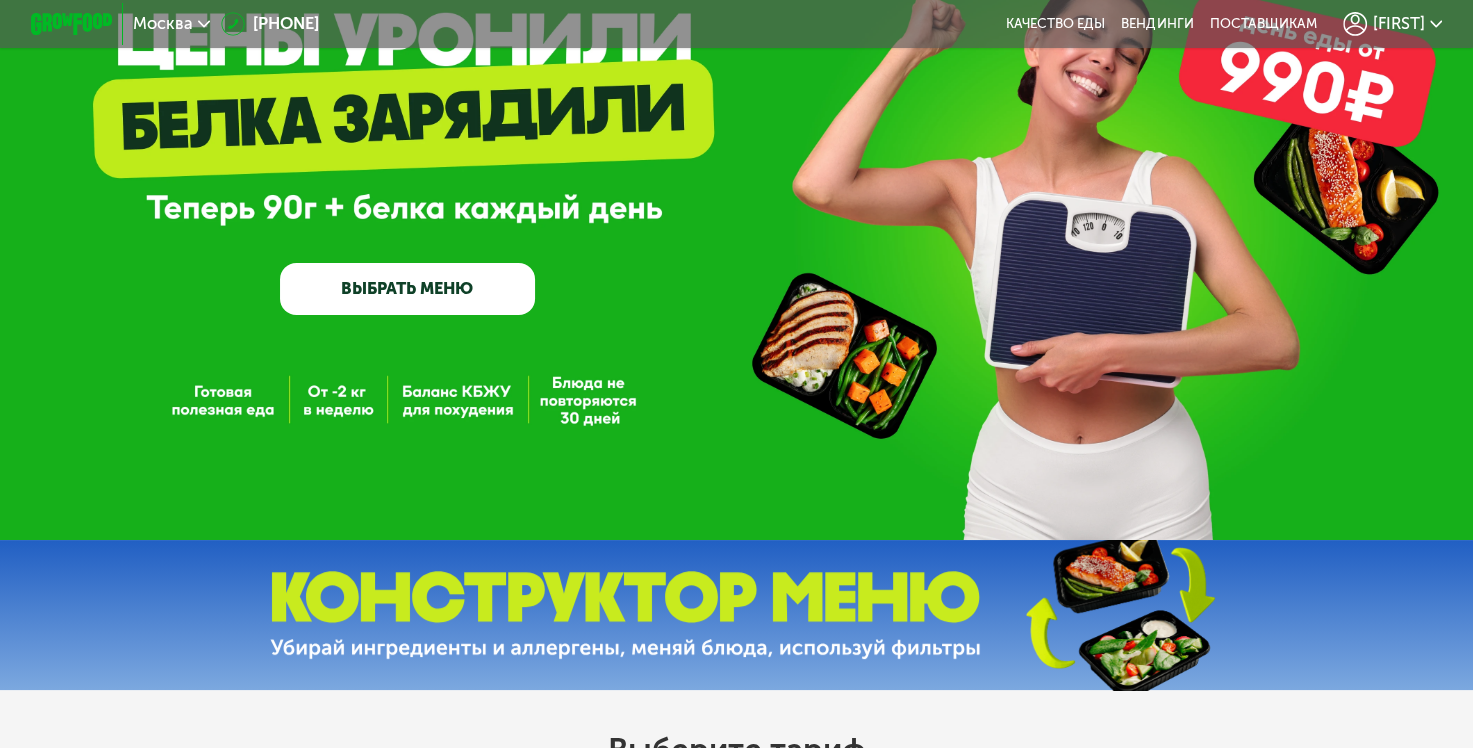 click on "[FIRST]" 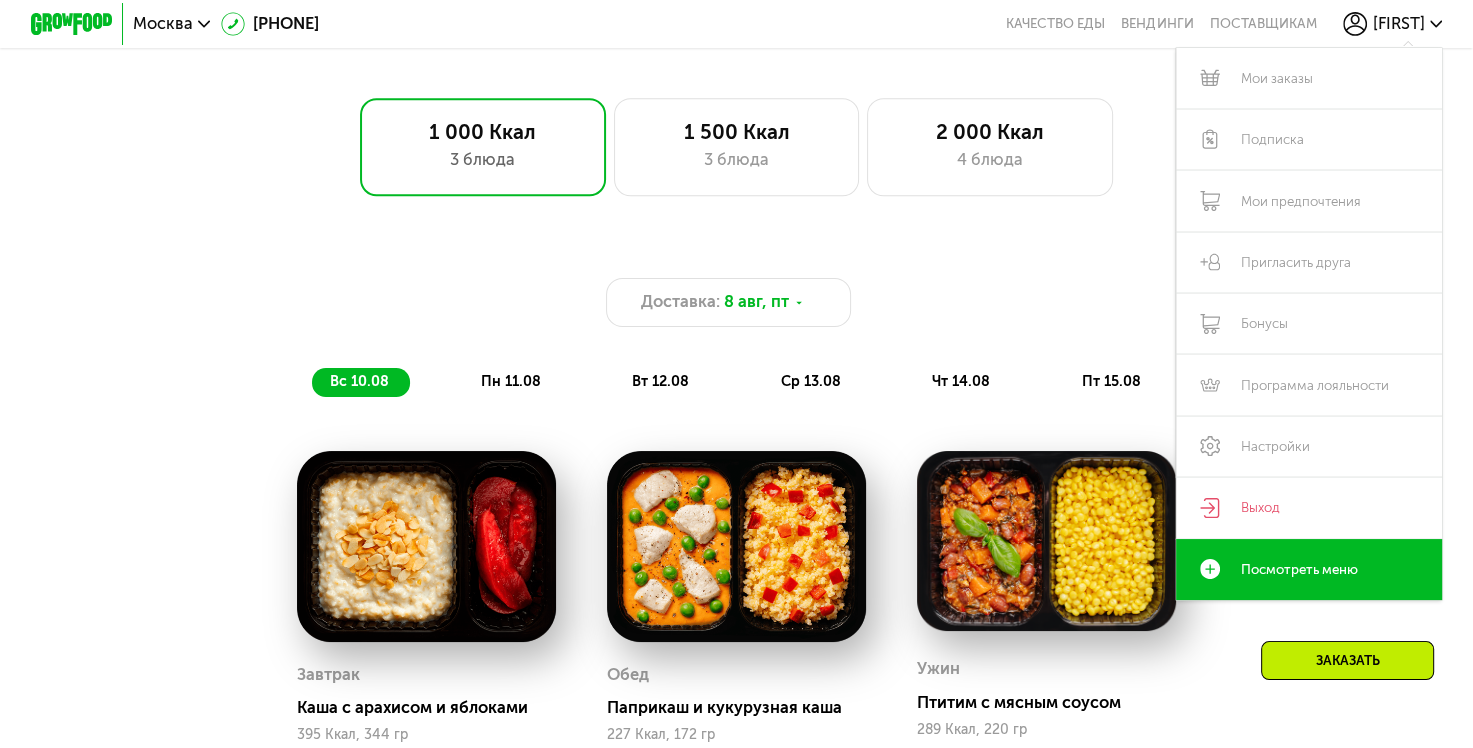 scroll, scrollTop: 1249, scrollLeft: 0, axis: vertical 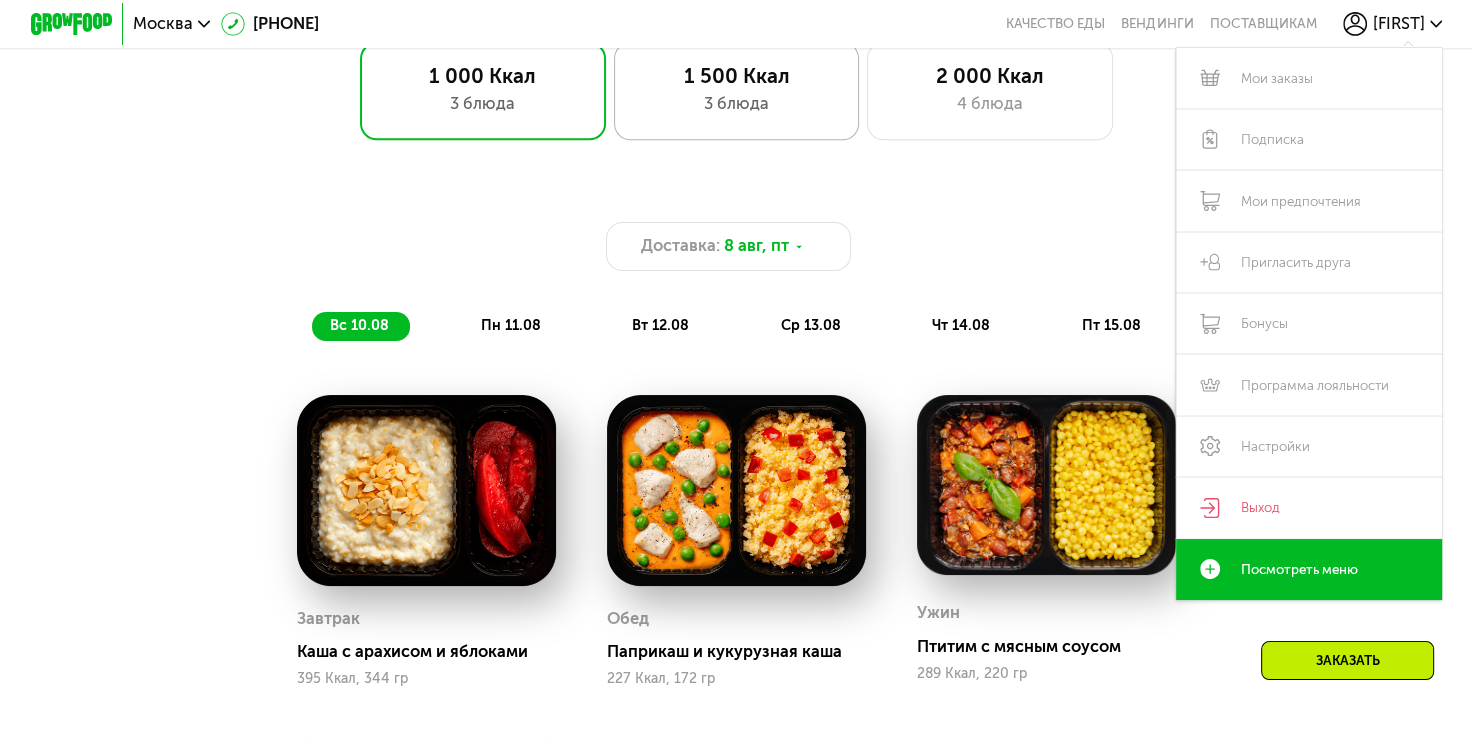 click on "1 500 Ккал" at bounding box center [736, 76] 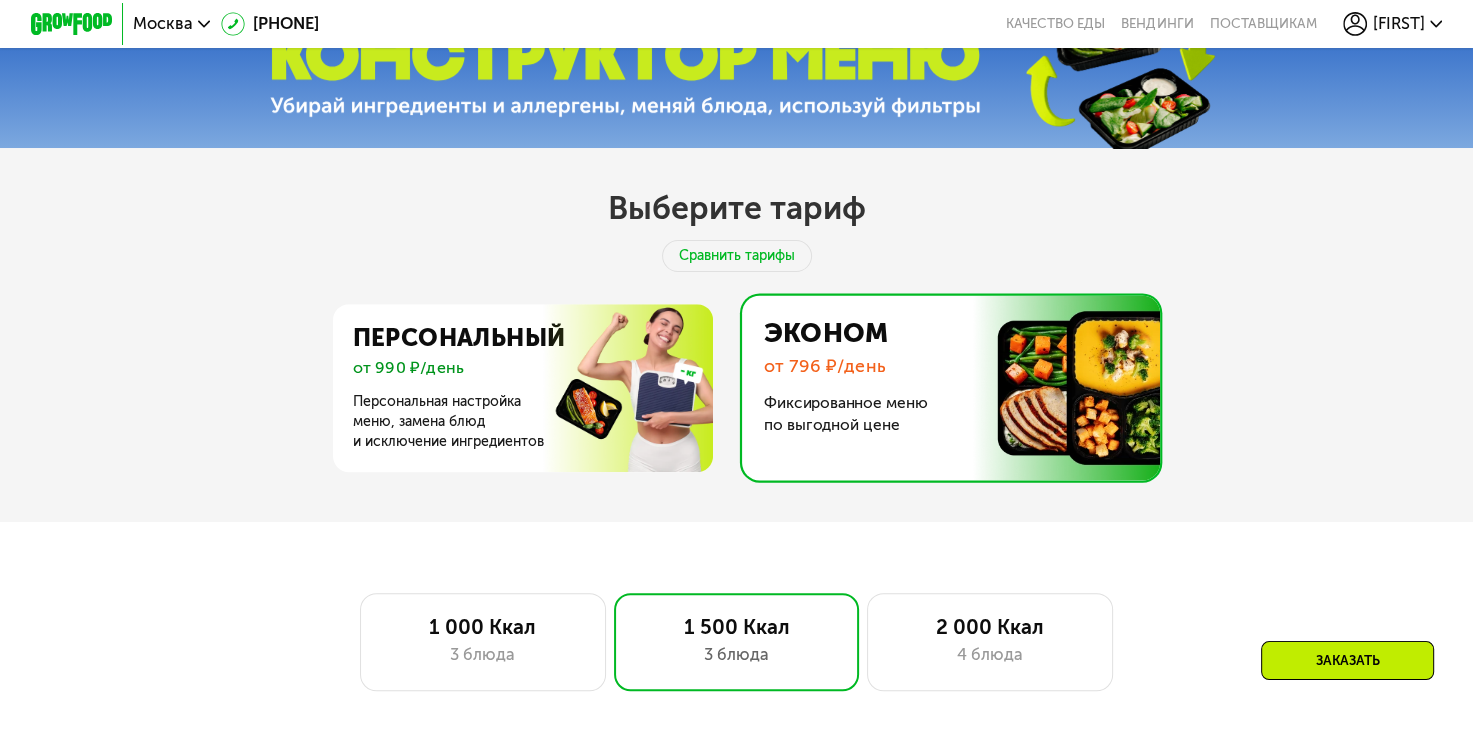 scroll, scrollTop: 649, scrollLeft: 0, axis: vertical 